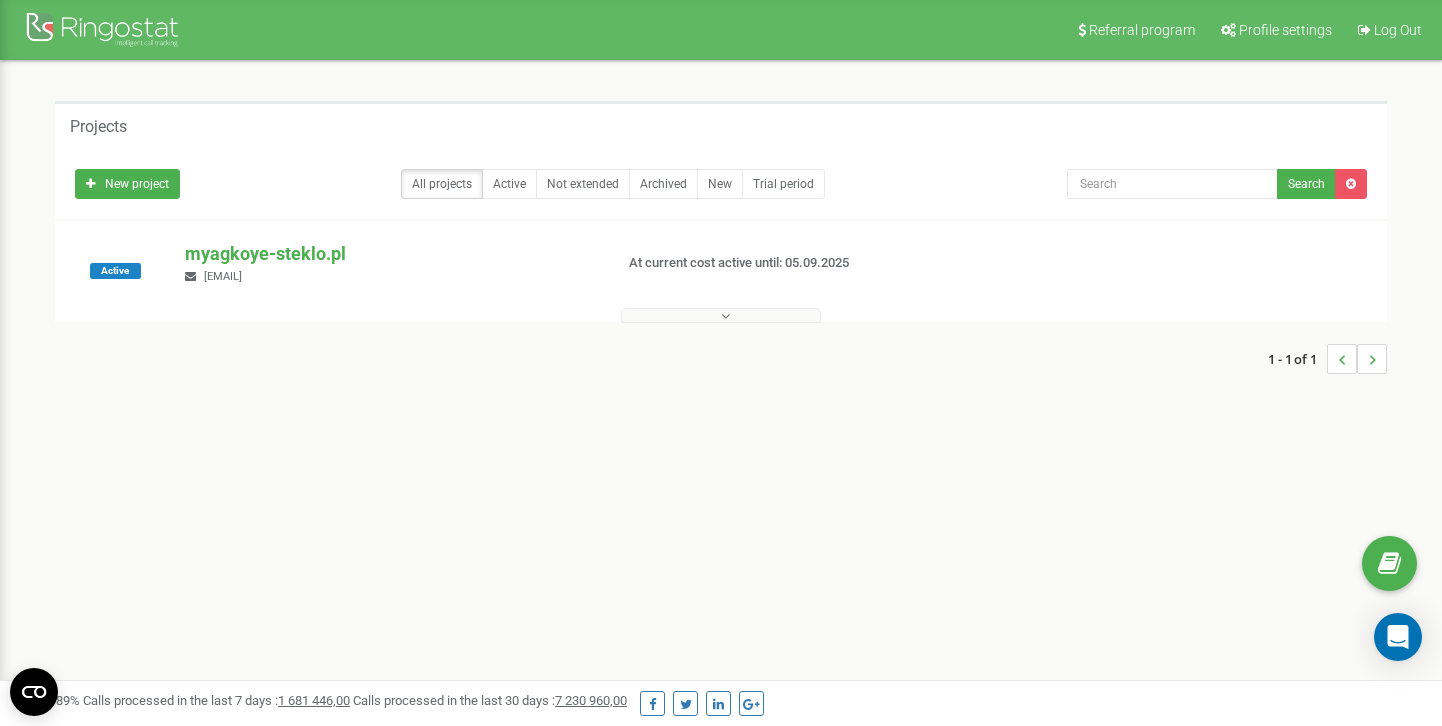 scroll, scrollTop: 0, scrollLeft: 0, axis: both 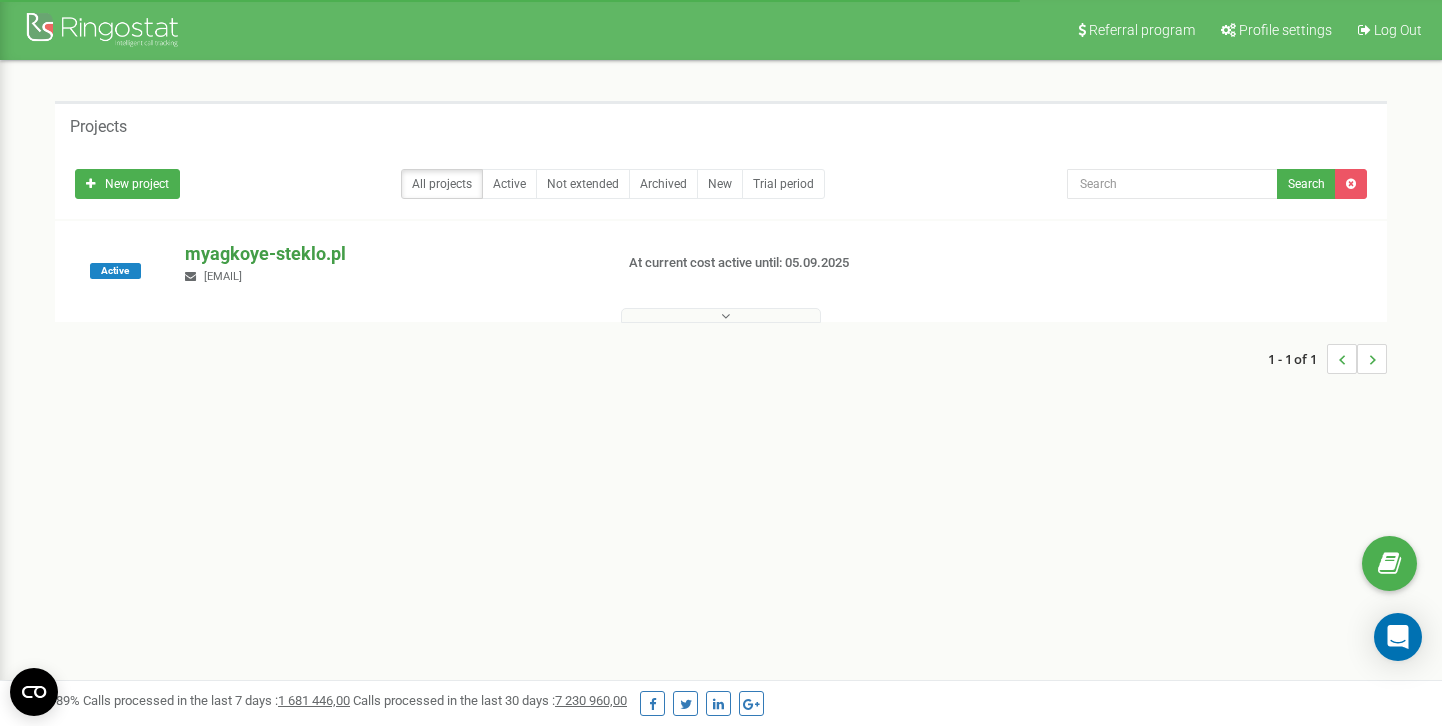 click on "myagkoye-steklo.pl" at bounding box center [390, 254] 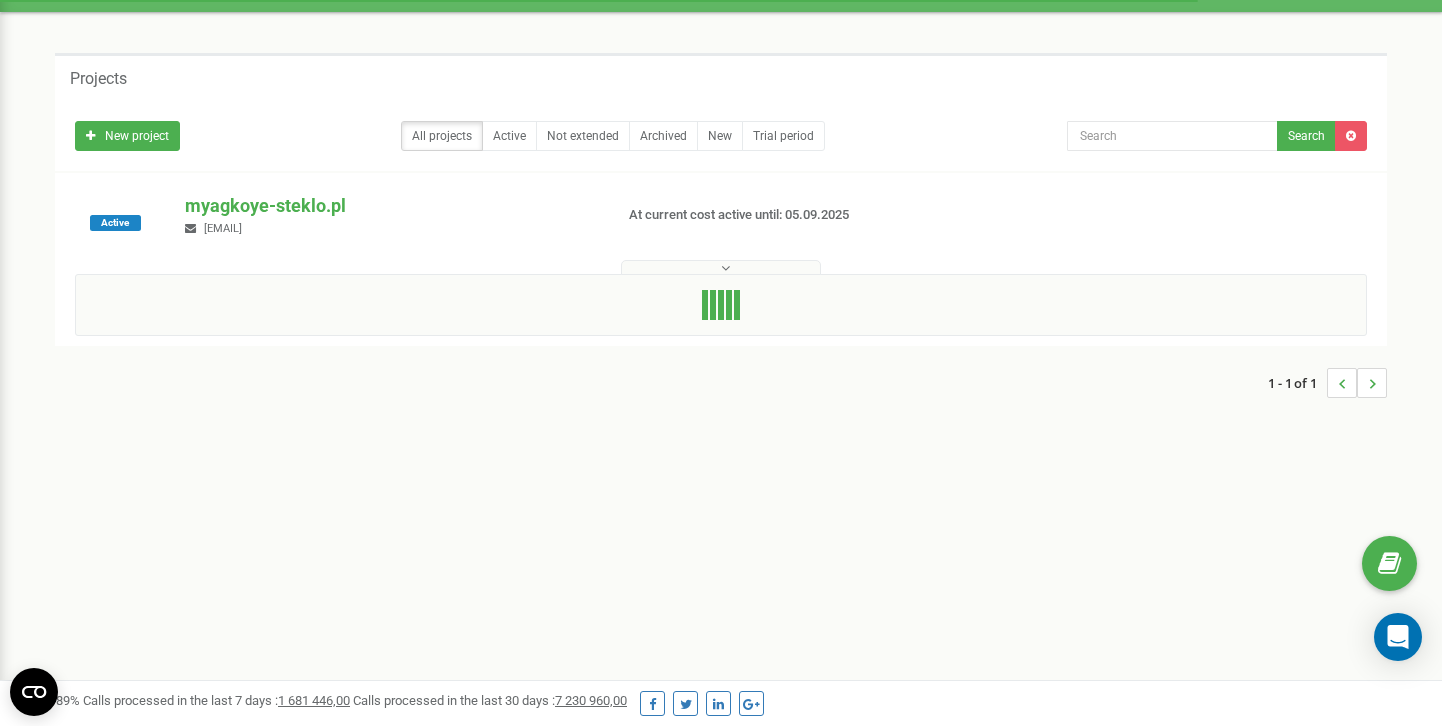 scroll, scrollTop: 73, scrollLeft: 0, axis: vertical 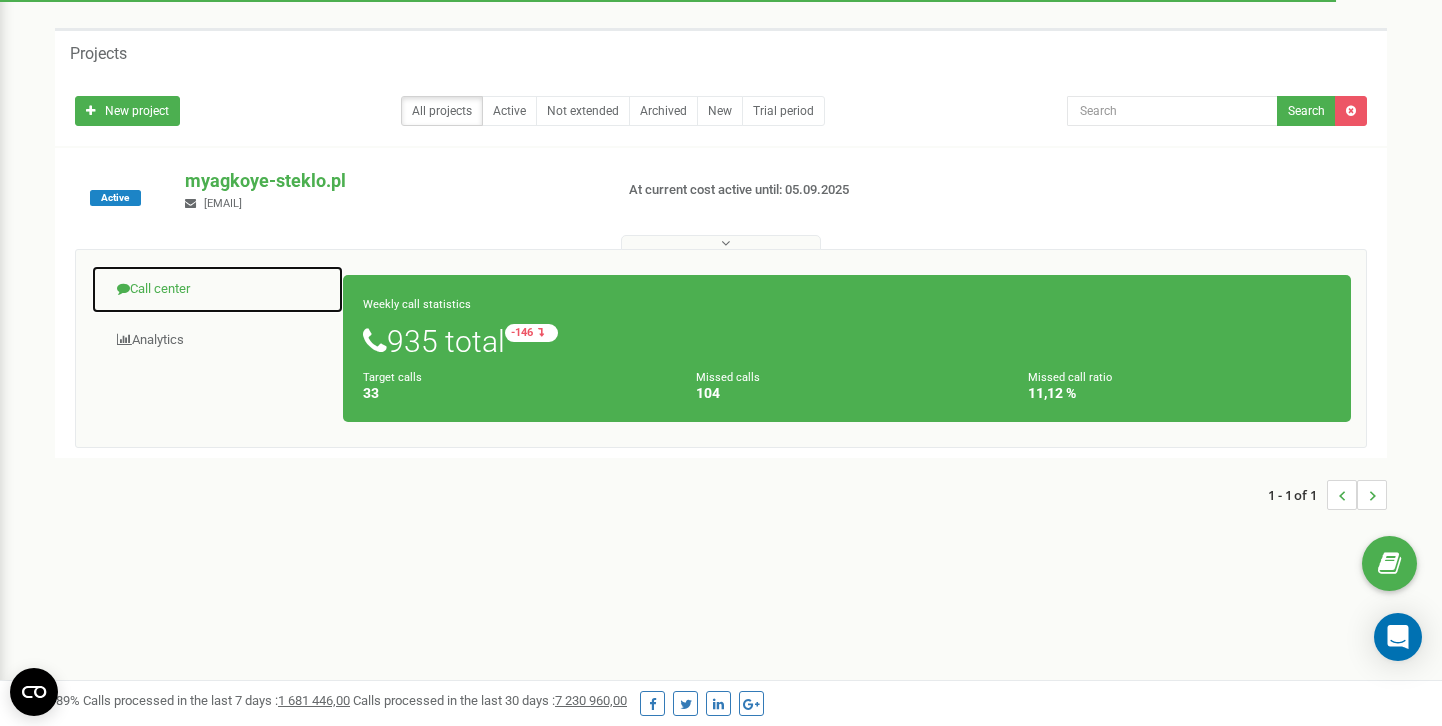 click on "Call center" at bounding box center (217, 289) 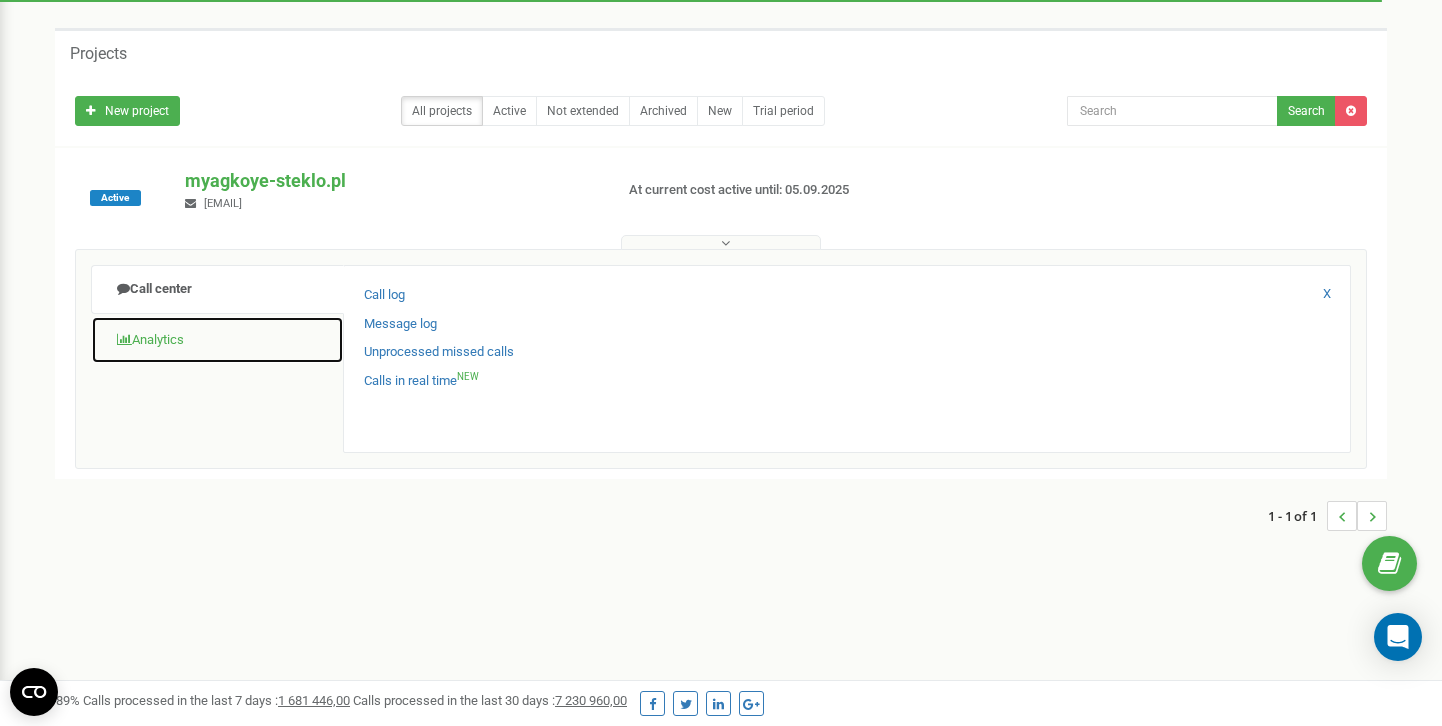 click on "Analytics" at bounding box center [217, 340] 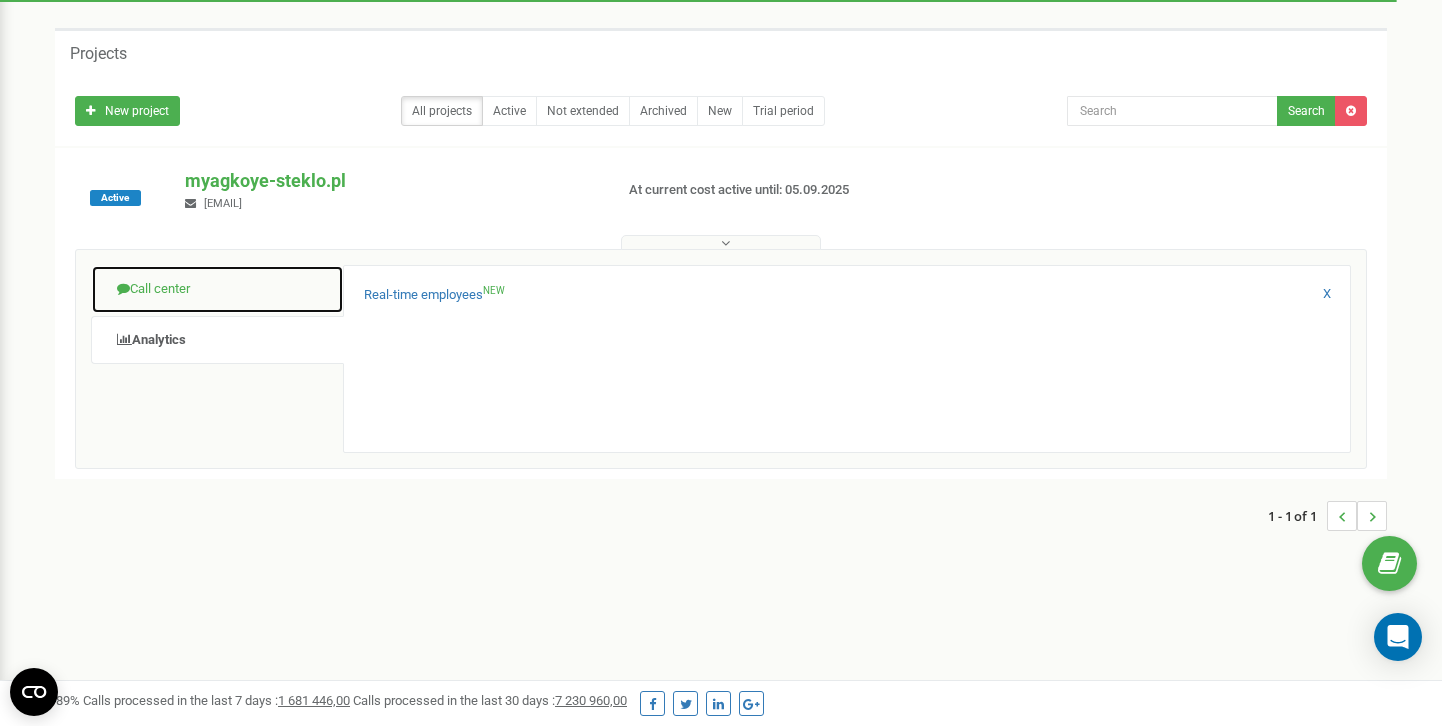 click on "Call center" at bounding box center (217, 289) 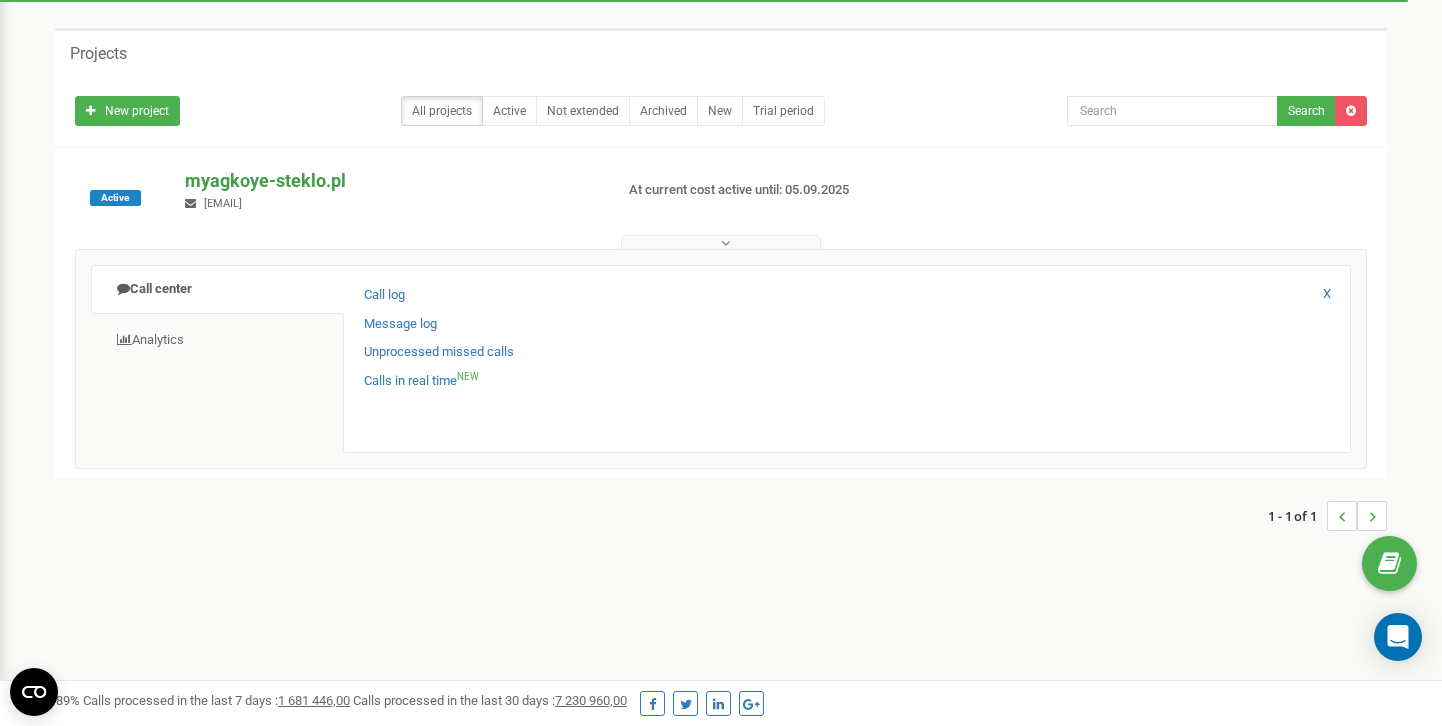 click on "myagkoye-steklo.pl" at bounding box center (390, 181) 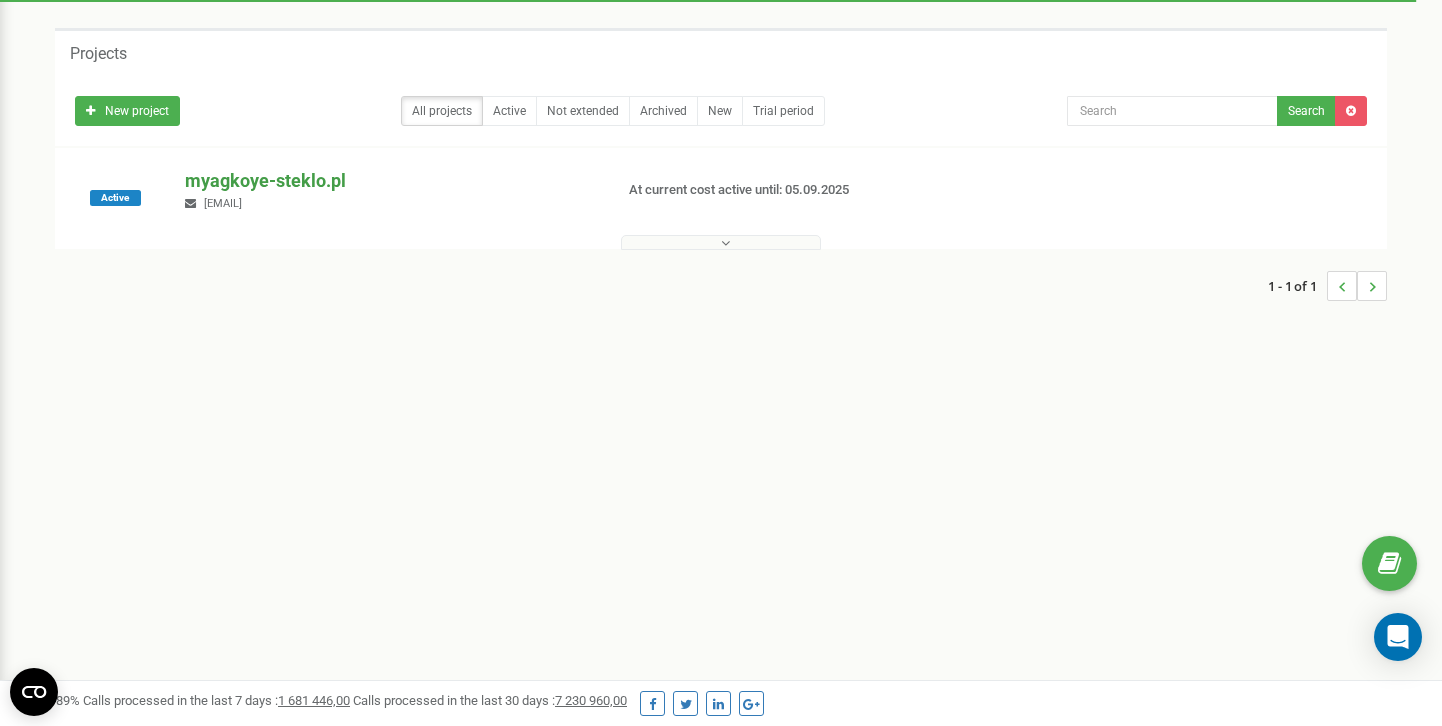 click on "myagkoye-steklo.pl" at bounding box center (390, 181) 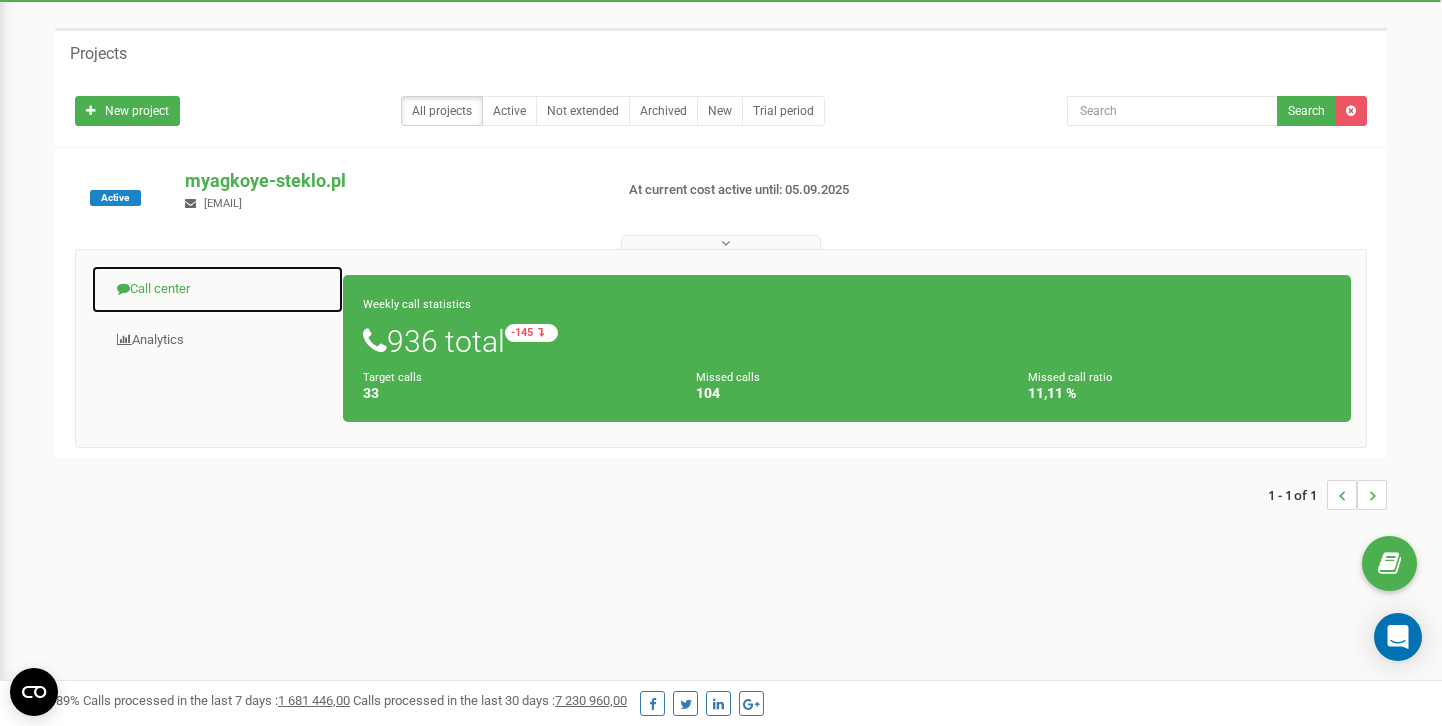 click on "Call center" at bounding box center [217, 289] 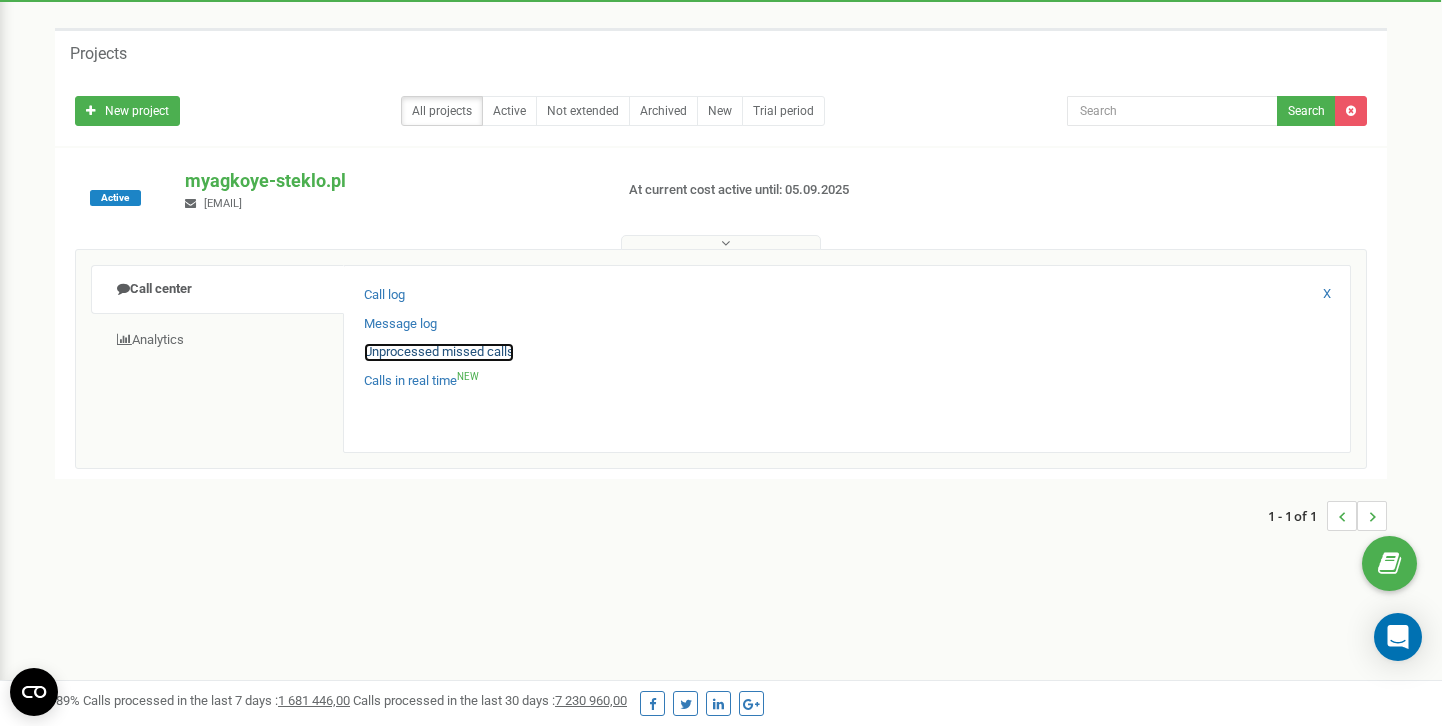 click on "Unprocessed missed calls" at bounding box center [439, 352] 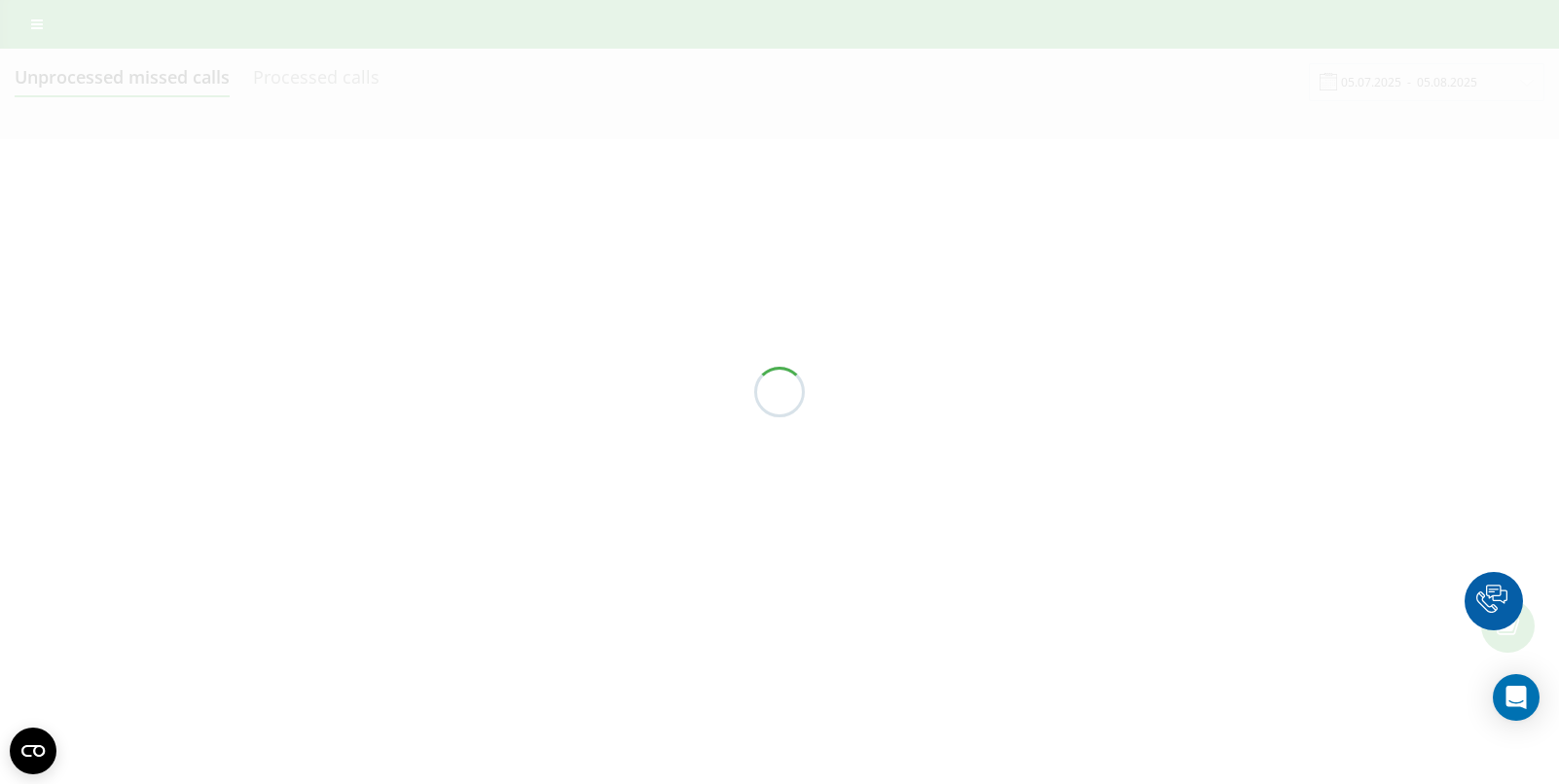 scroll, scrollTop: 0, scrollLeft: 0, axis: both 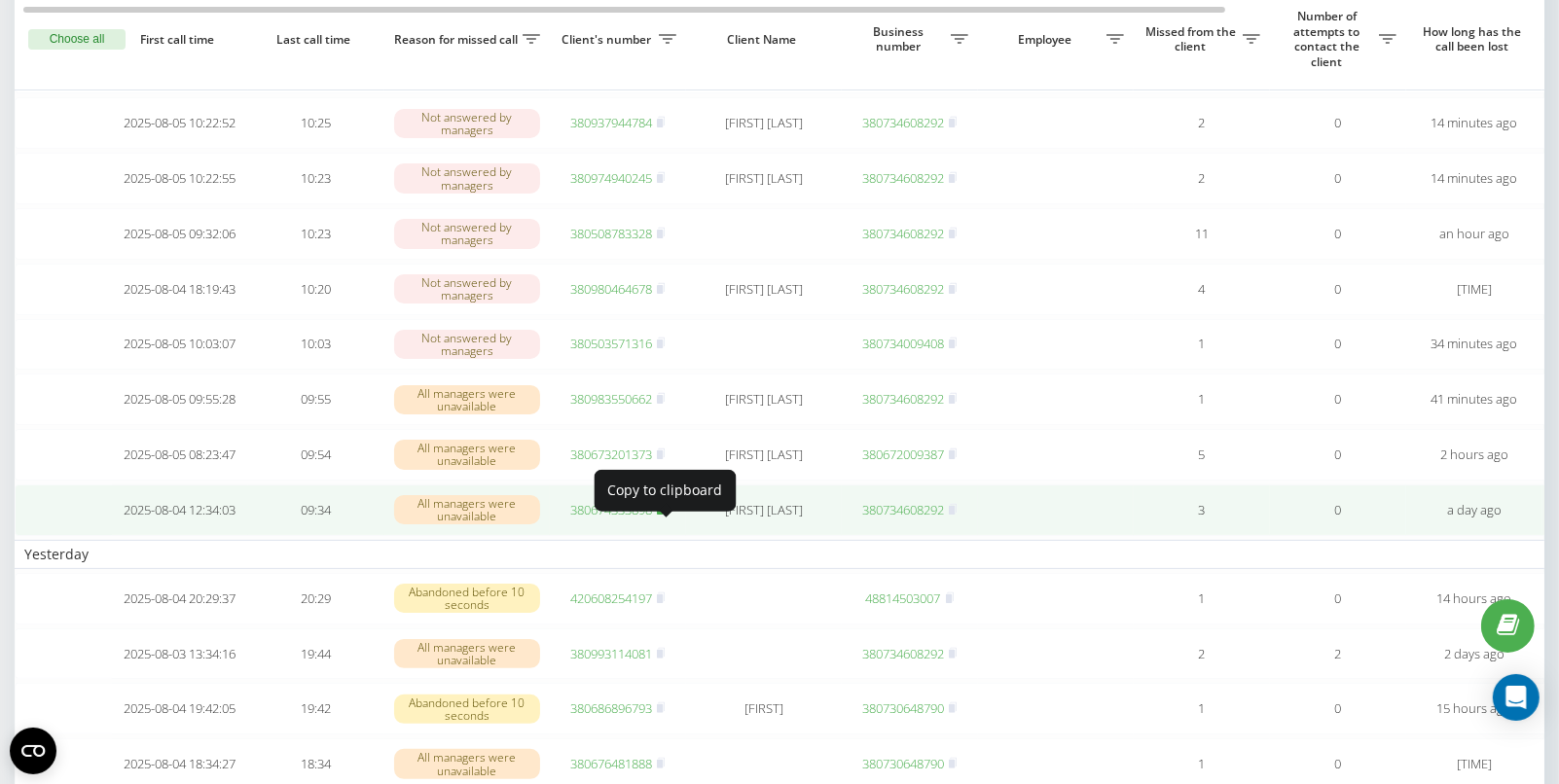 click 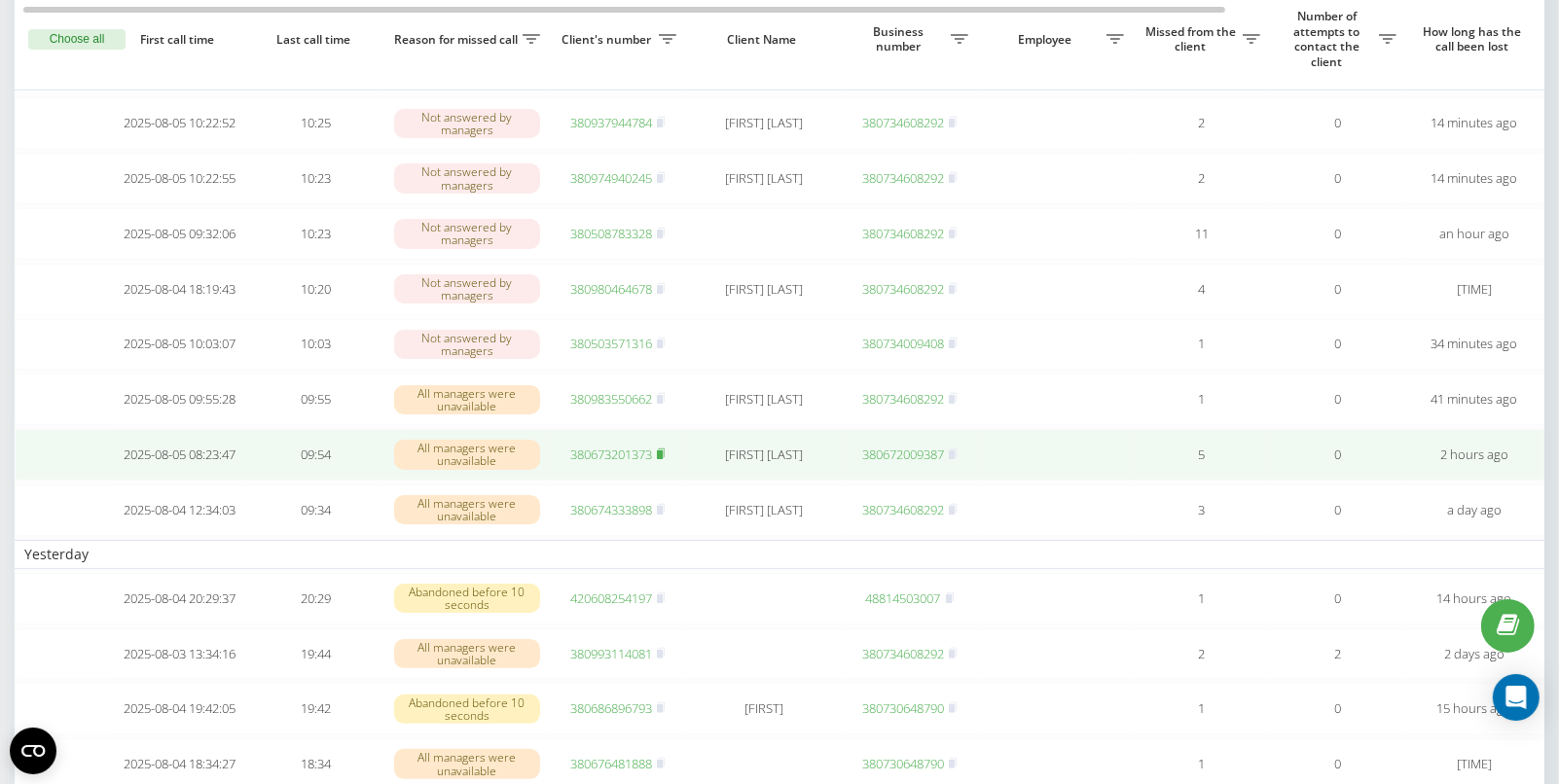 click 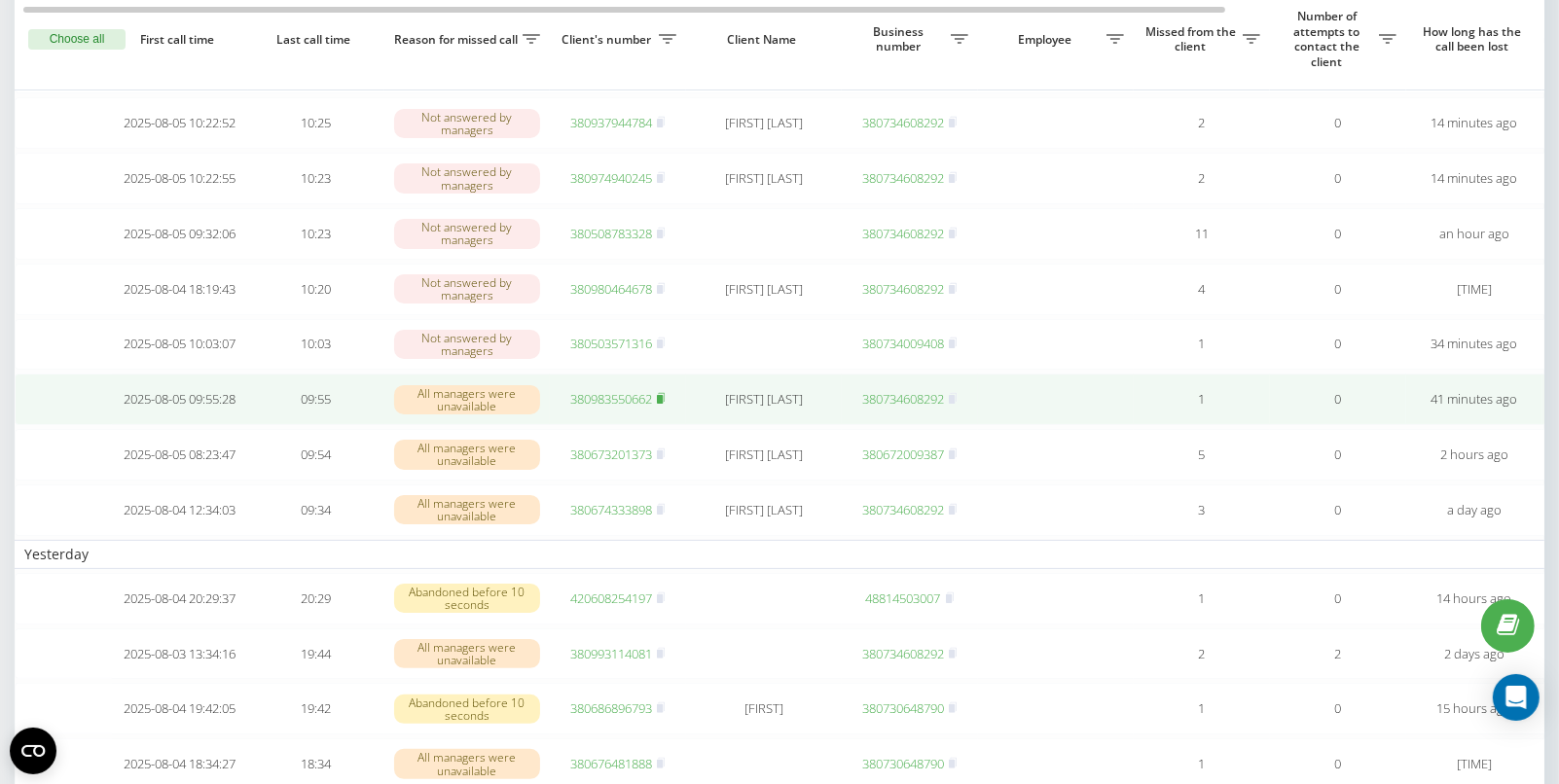 click 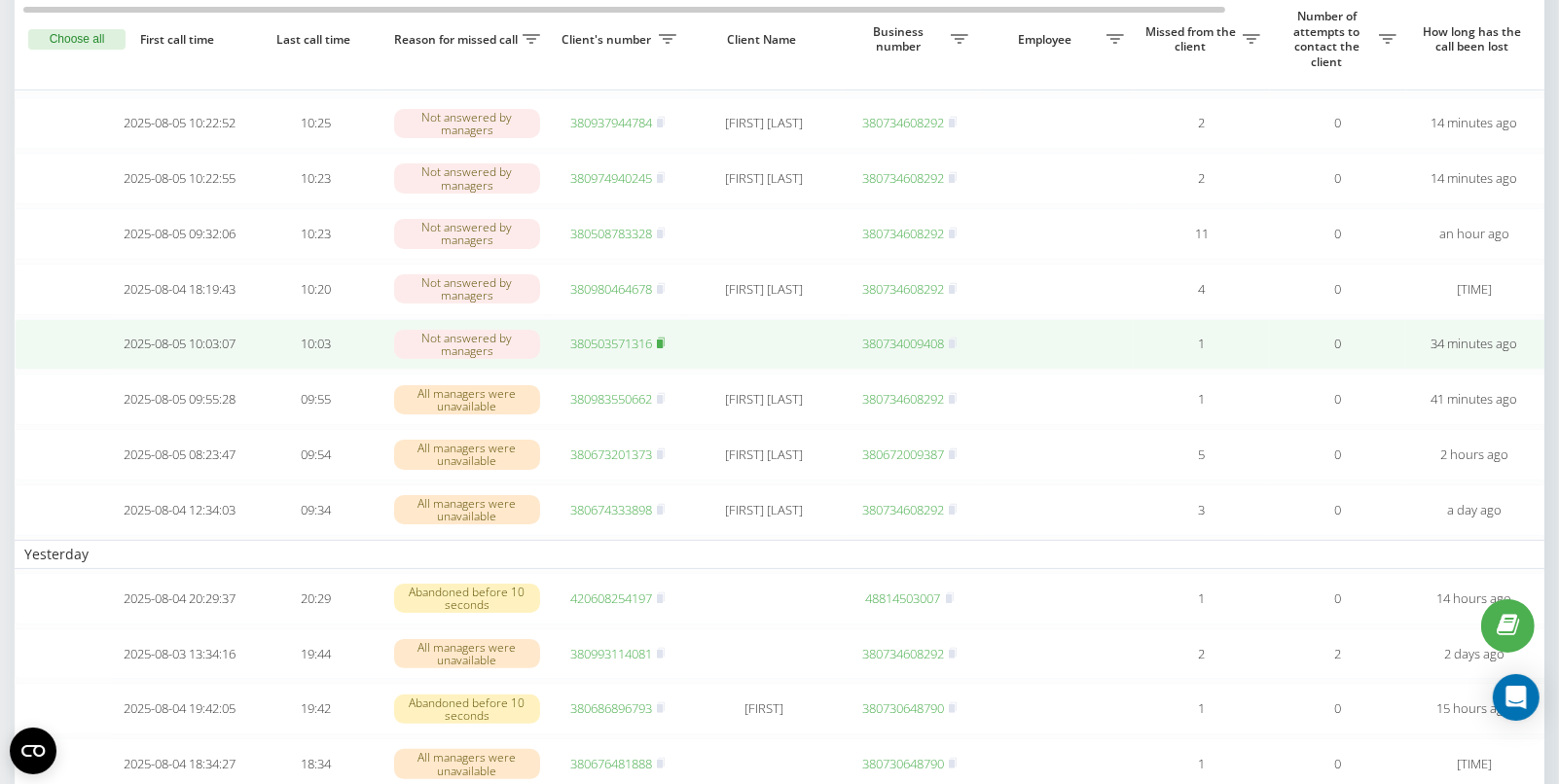 click 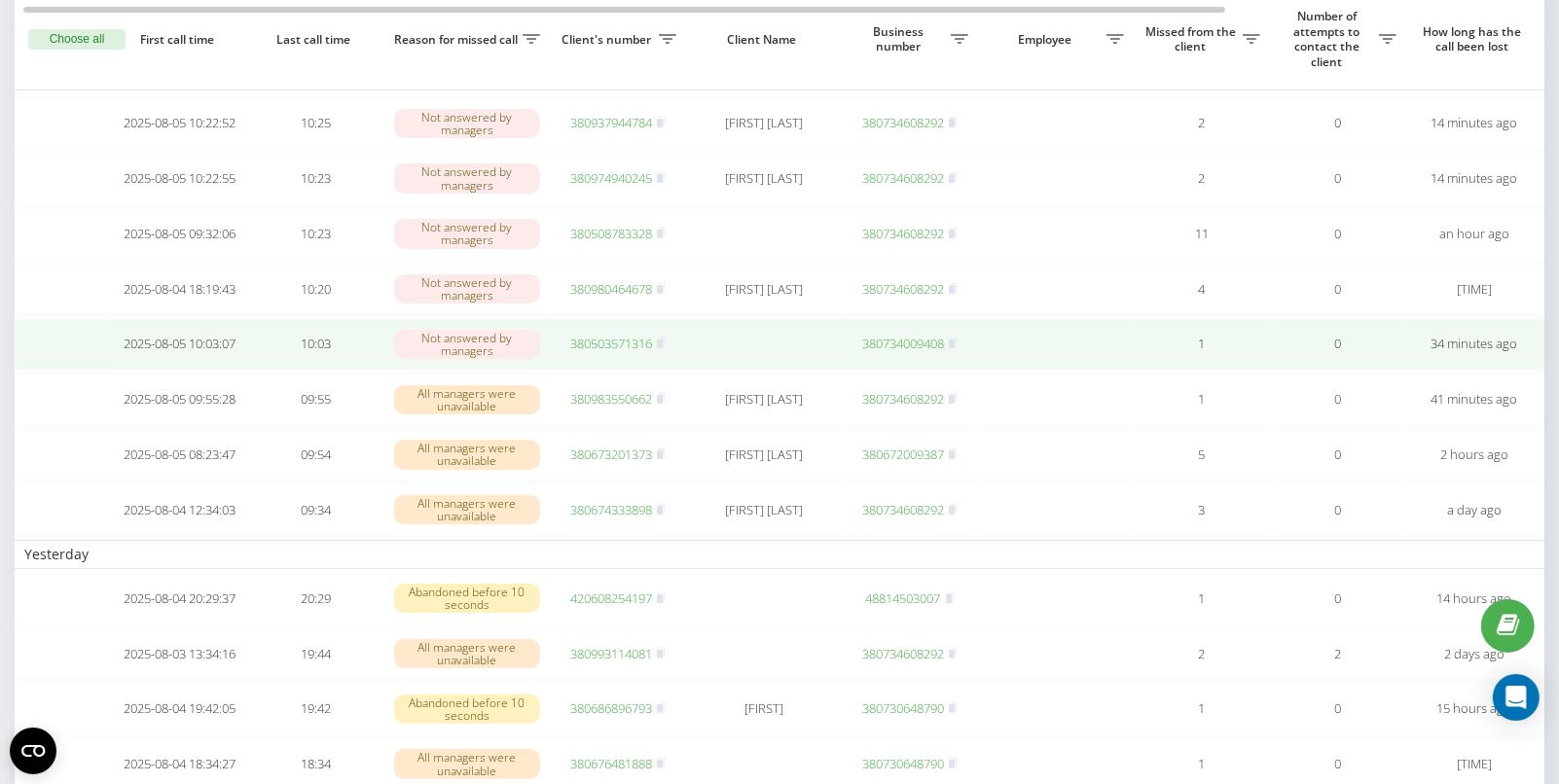 click on "380503571316" at bounding box center (611, 343) 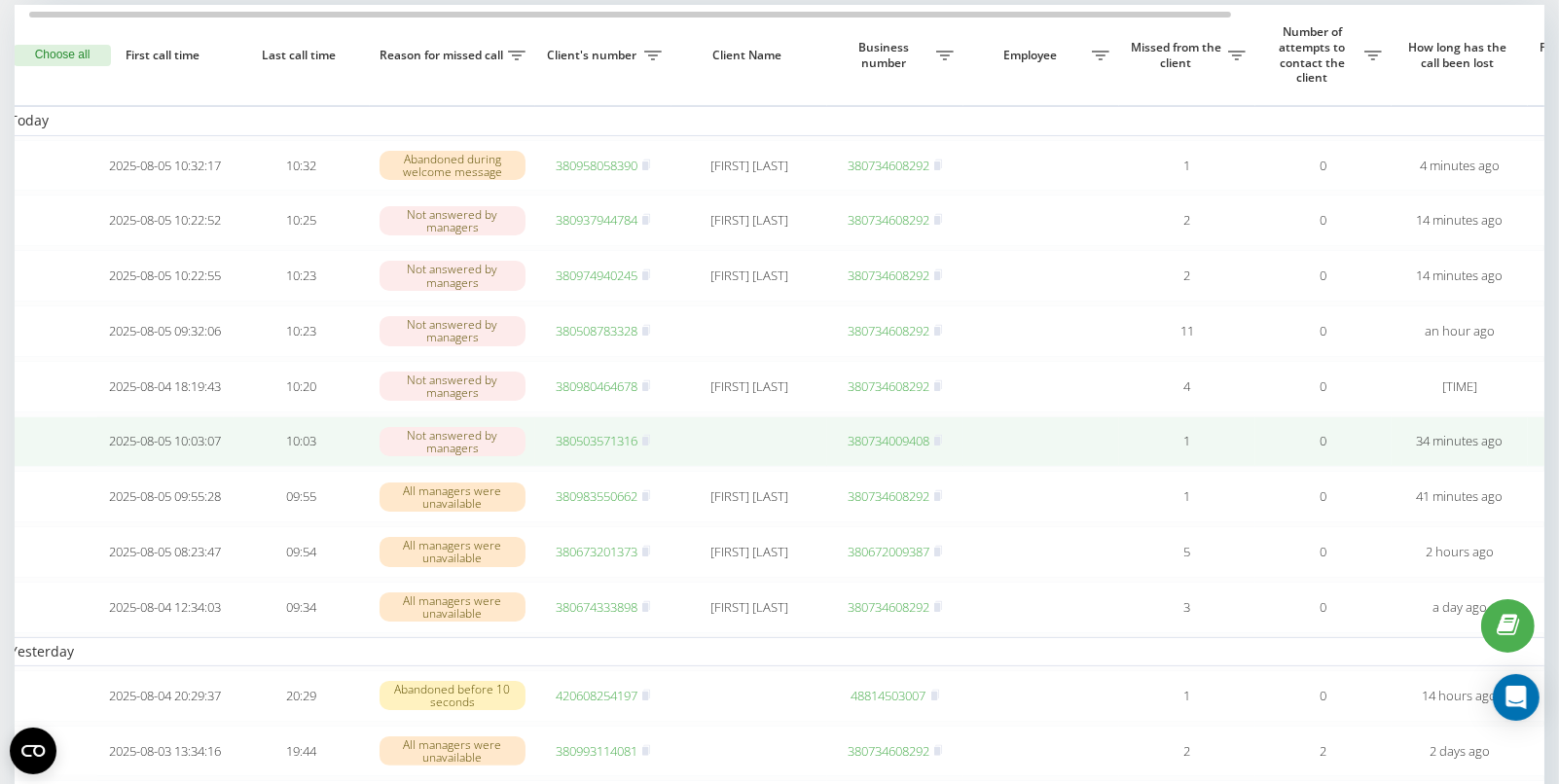 scroll, scrollTop: 0, scrollLeft: 16, axis: horizontal 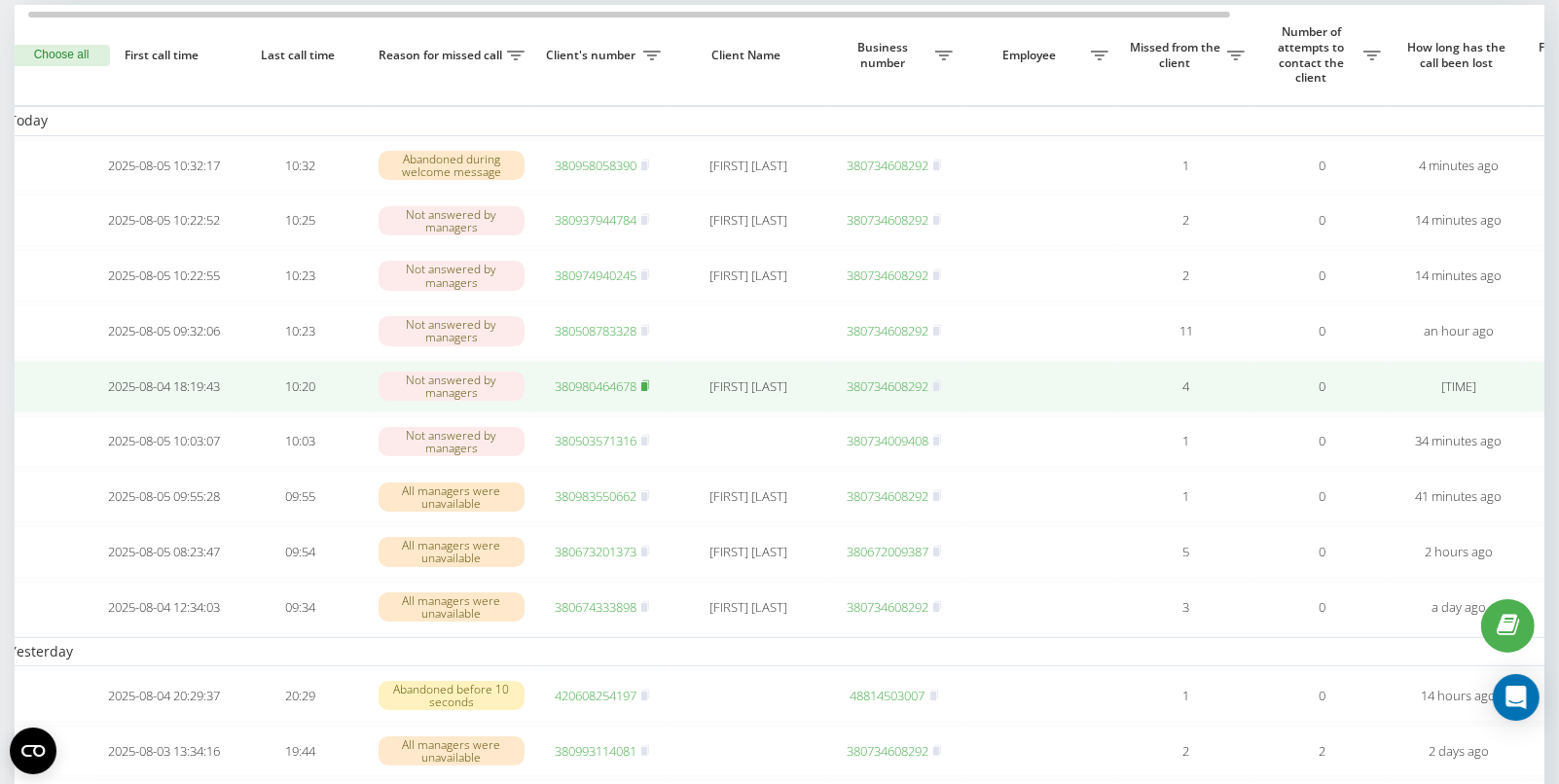 click 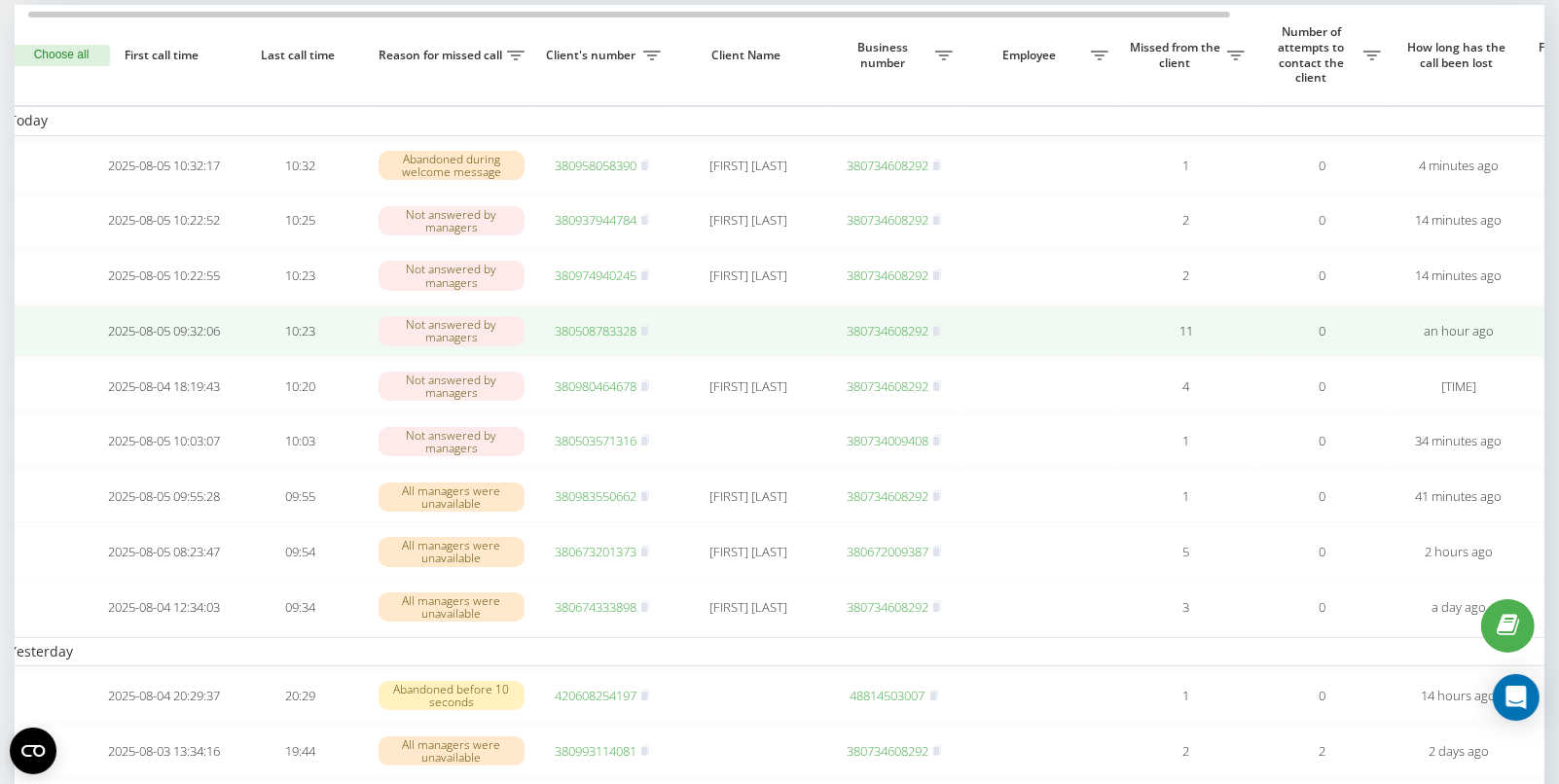 scroll, scrollTop: 49, scrollLeft: 0, axis: vertical 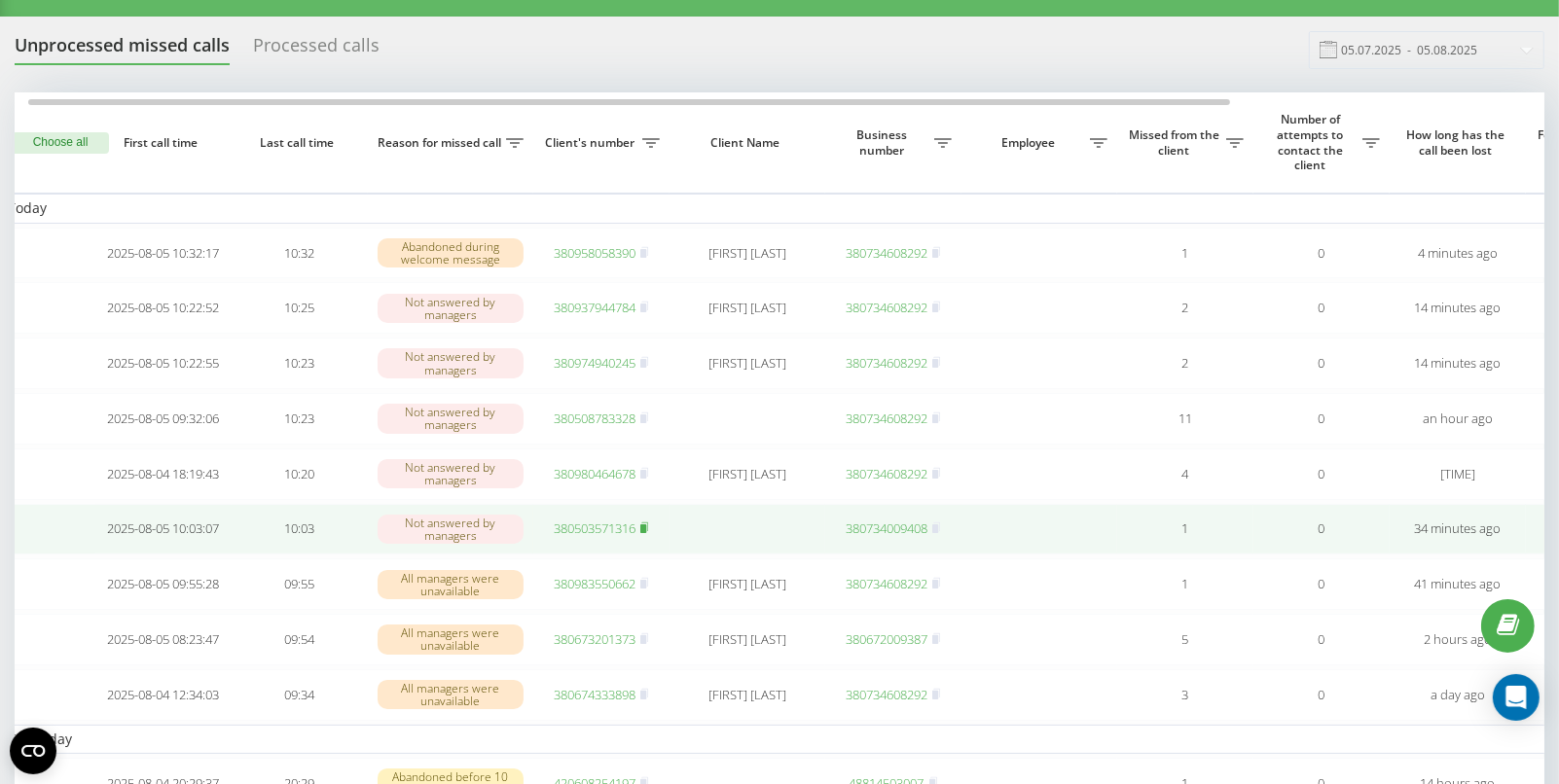 click 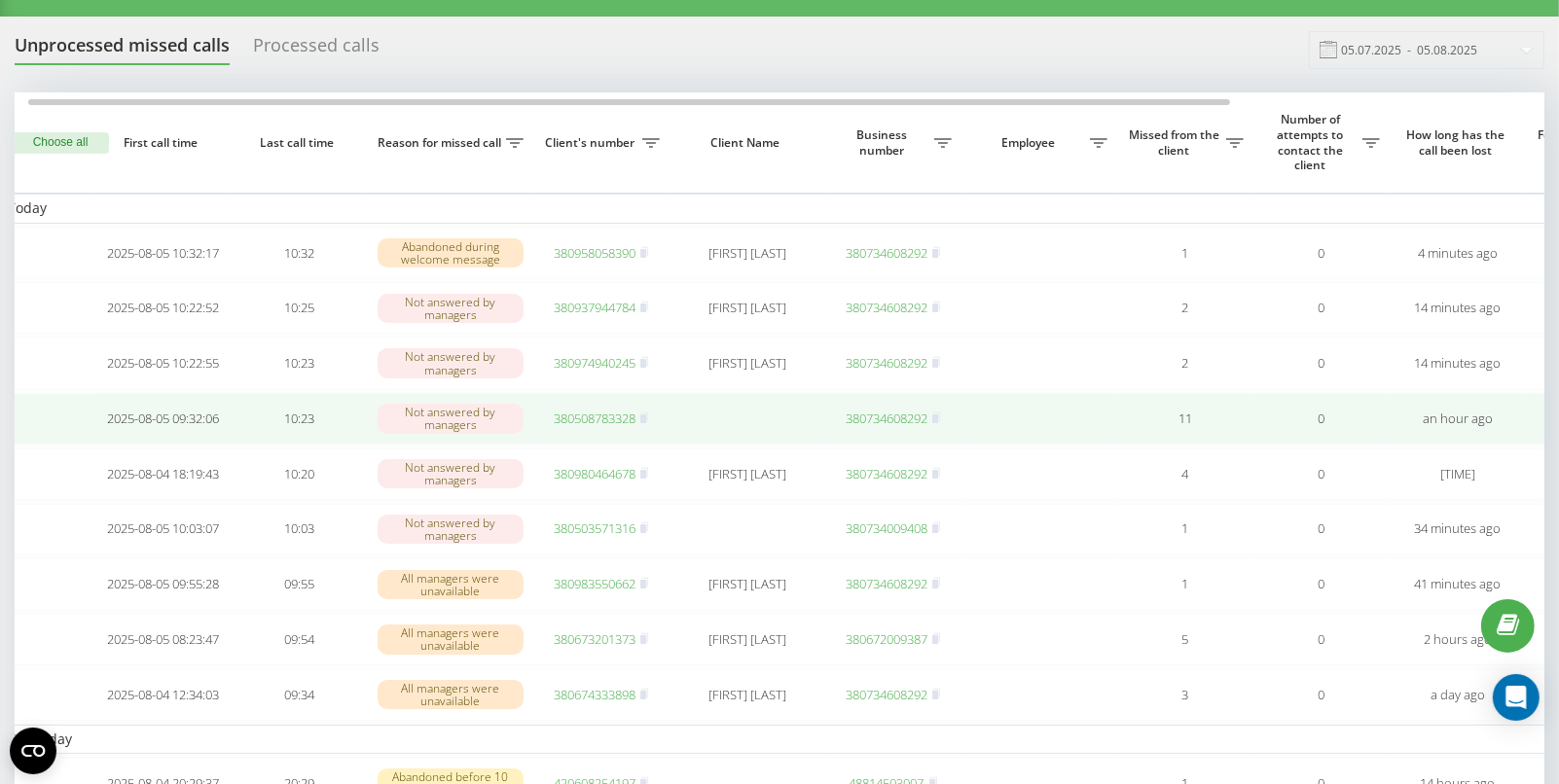 scroll, scrollTop: 0, scrollLeft: 0, axis: both 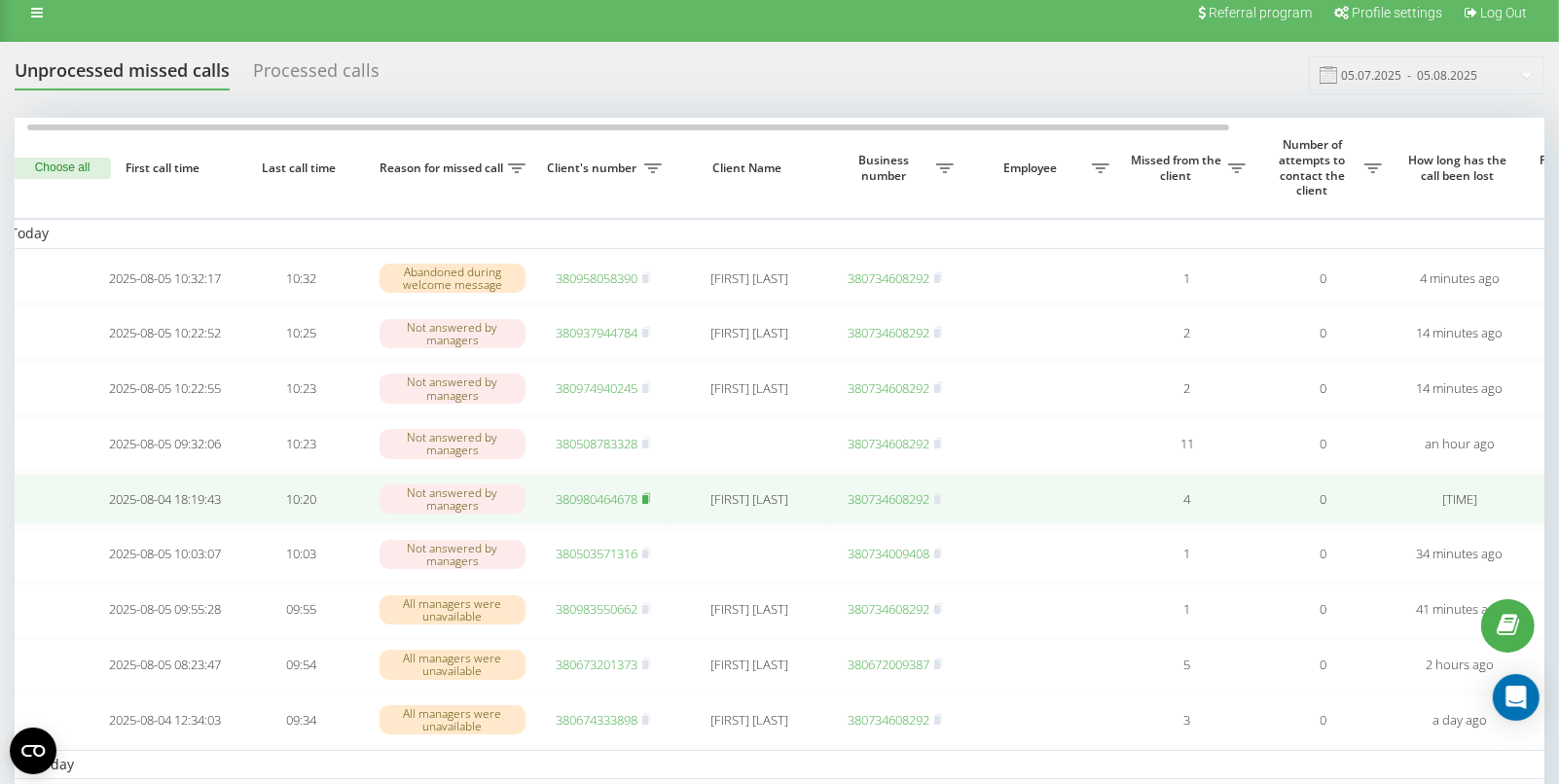 click 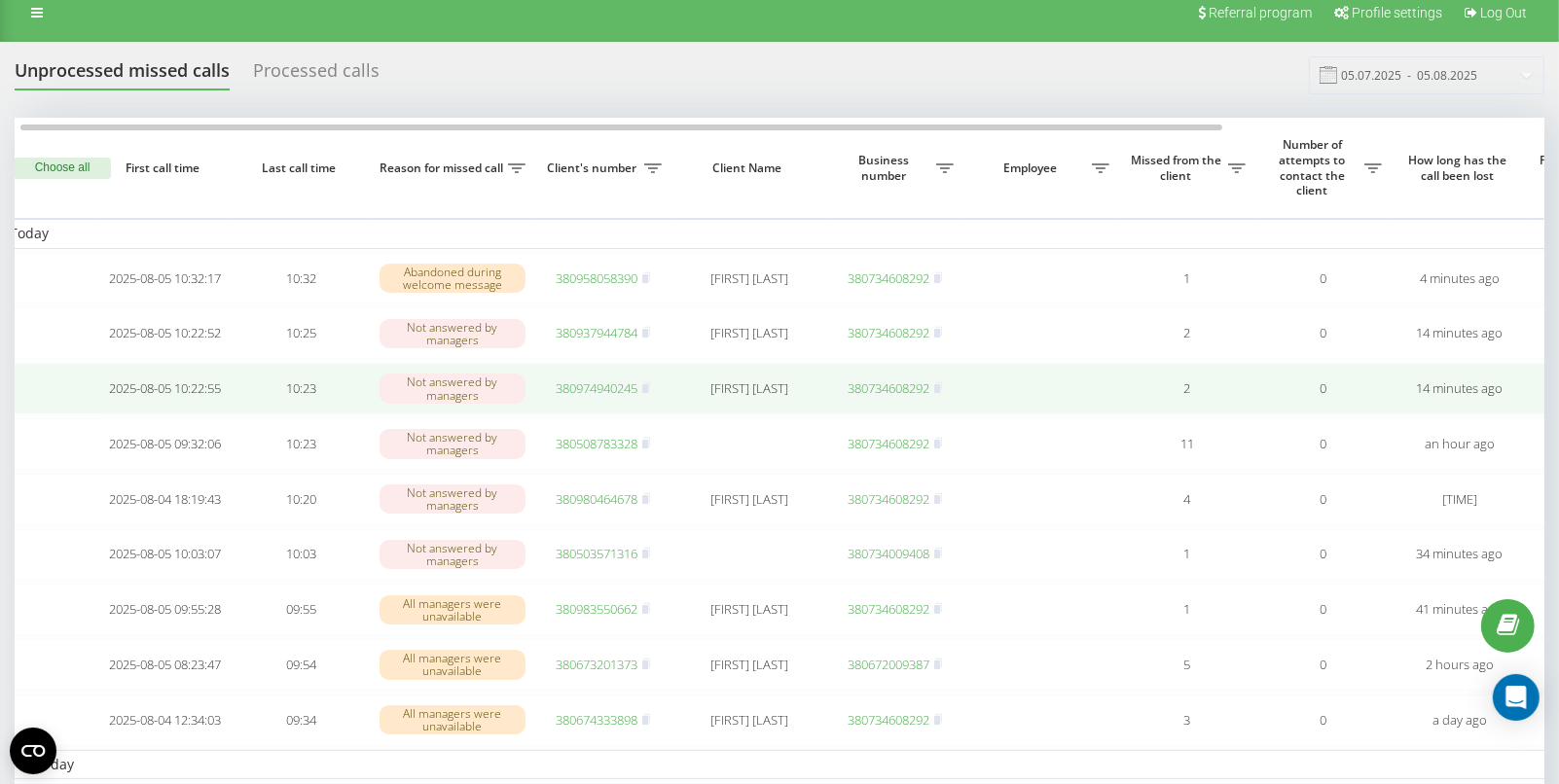 scroll, scrollTop: 0, scrollLeft: 0, axis: both 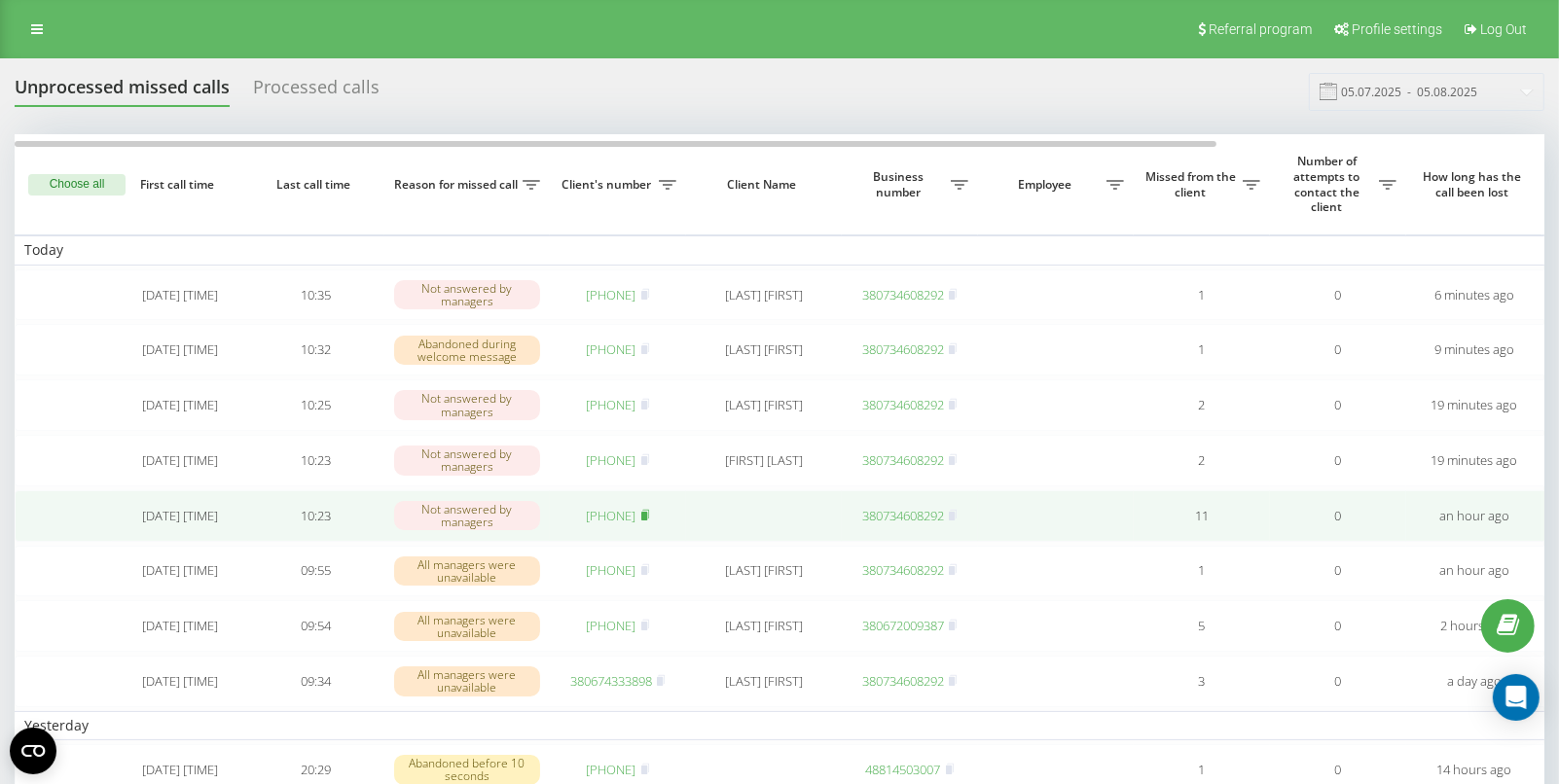 click 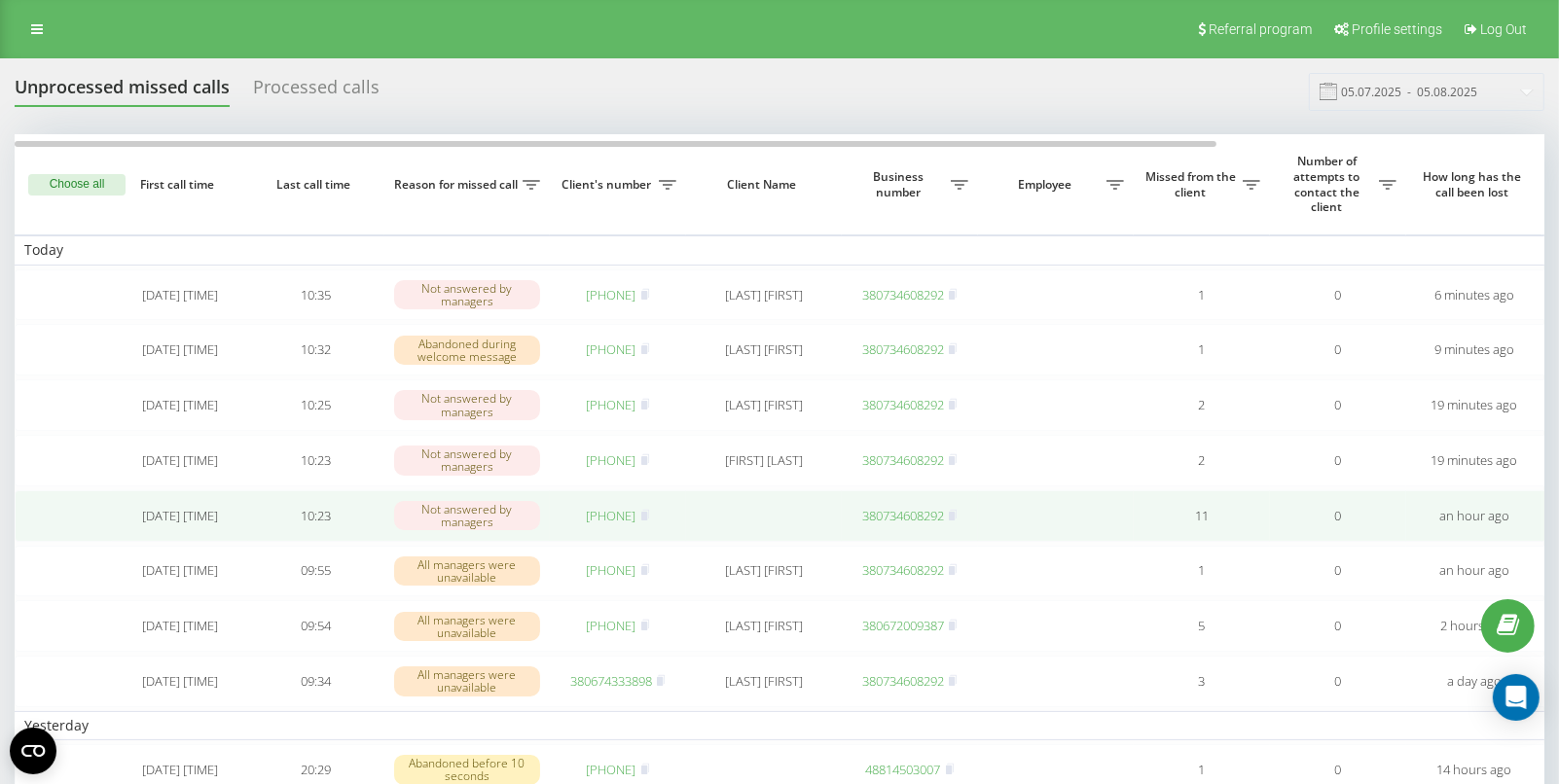 click on "380508783328" at bounding box center (611, 516) 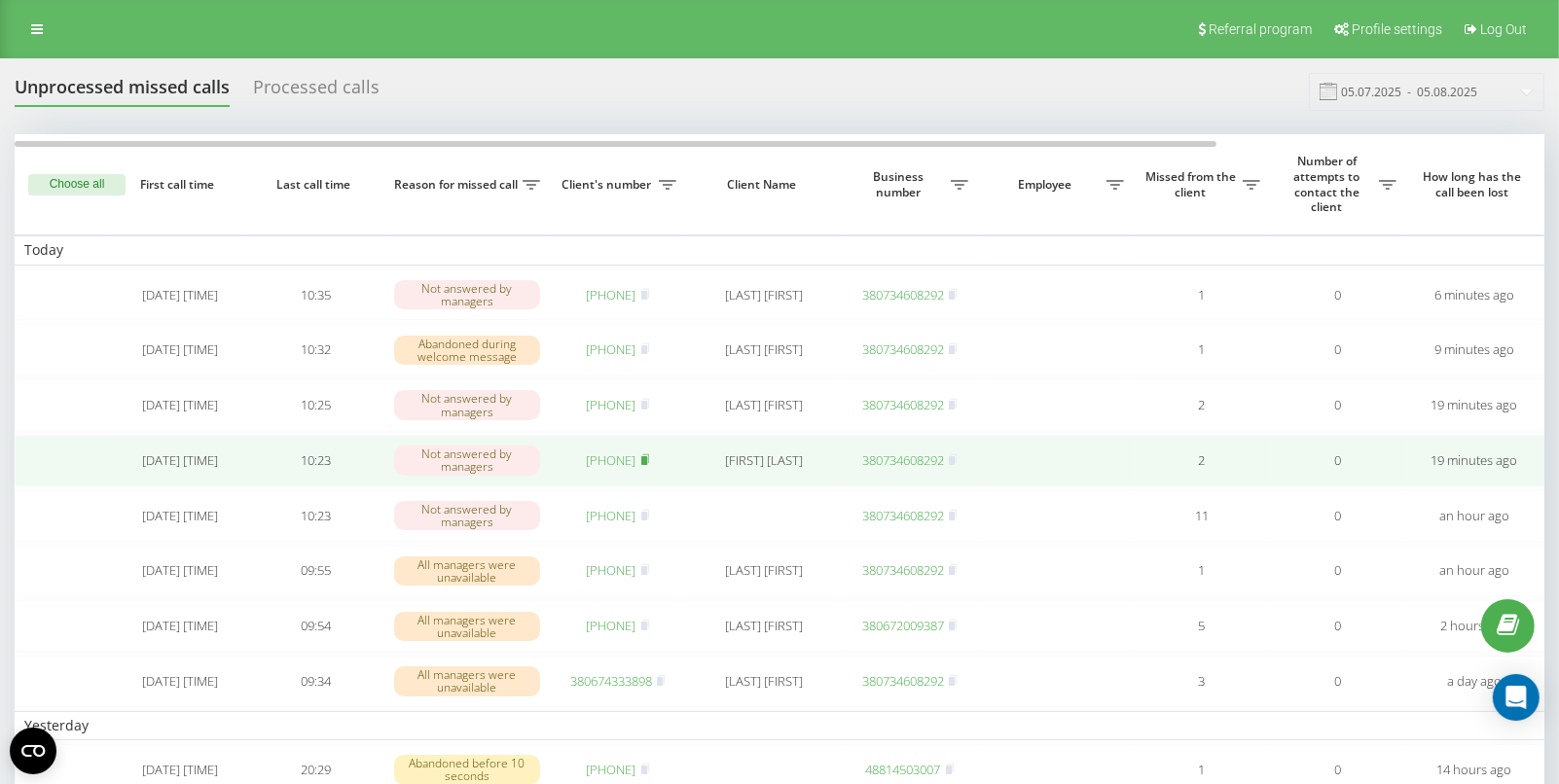click 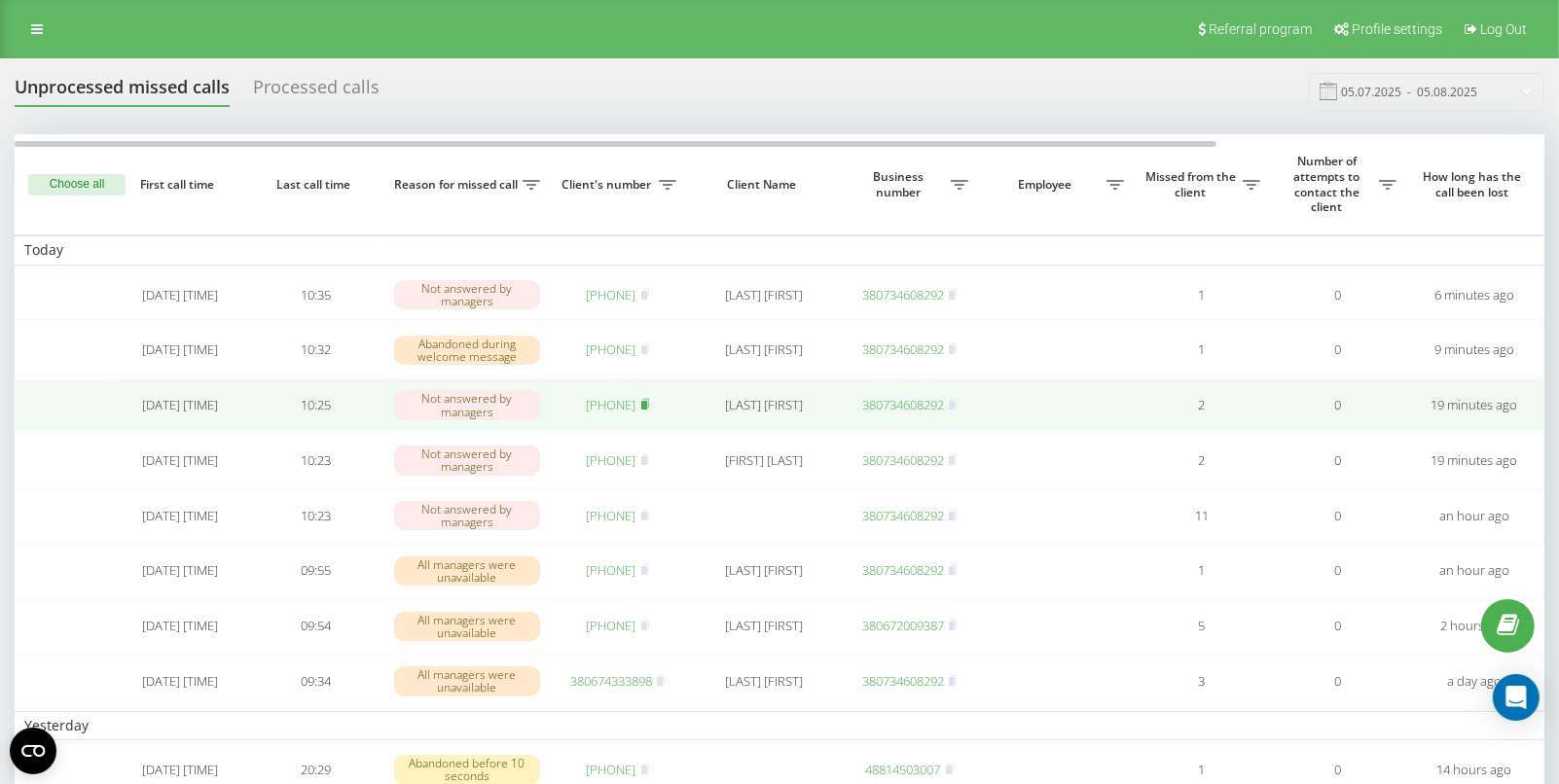 click 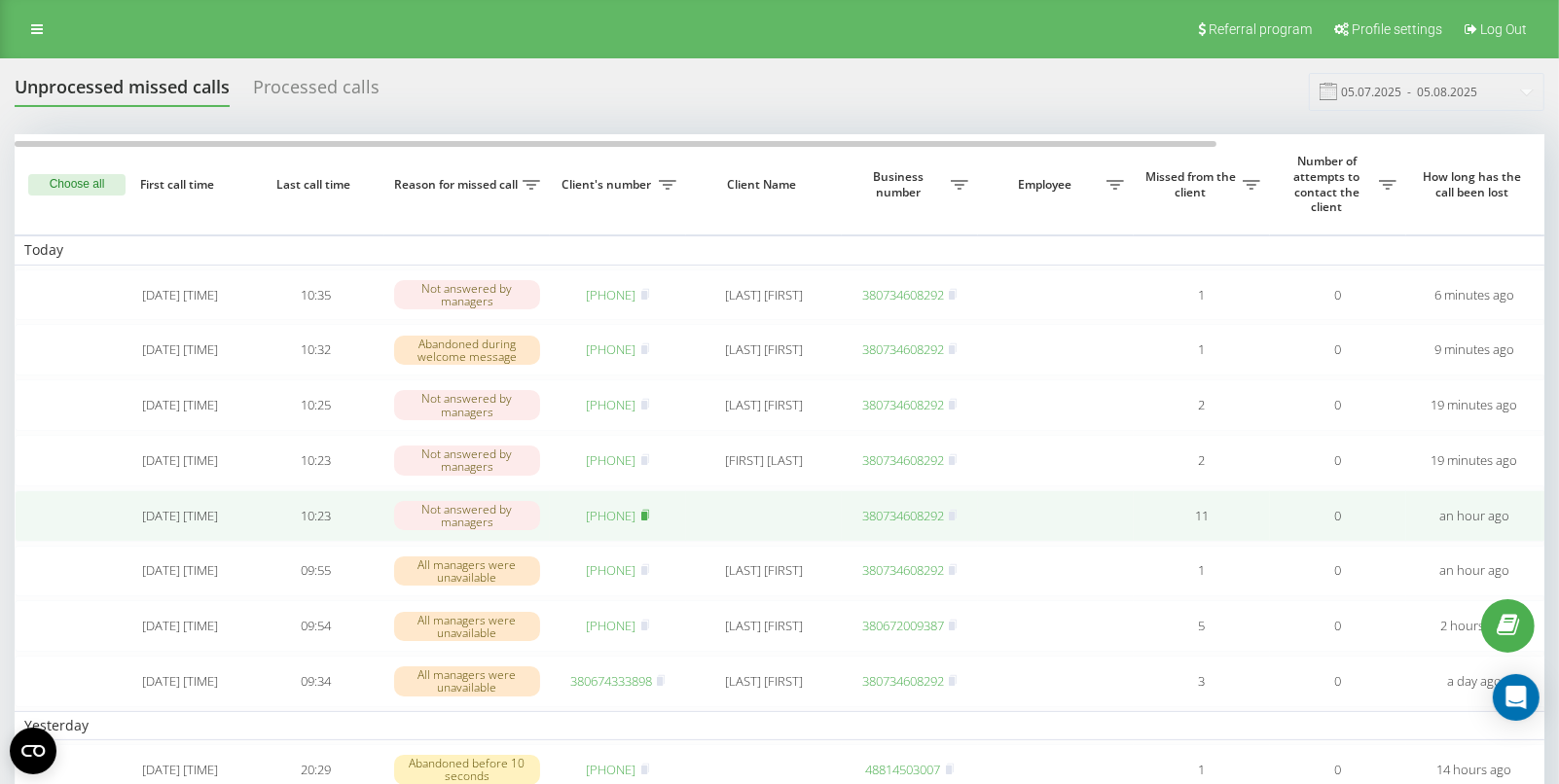 click 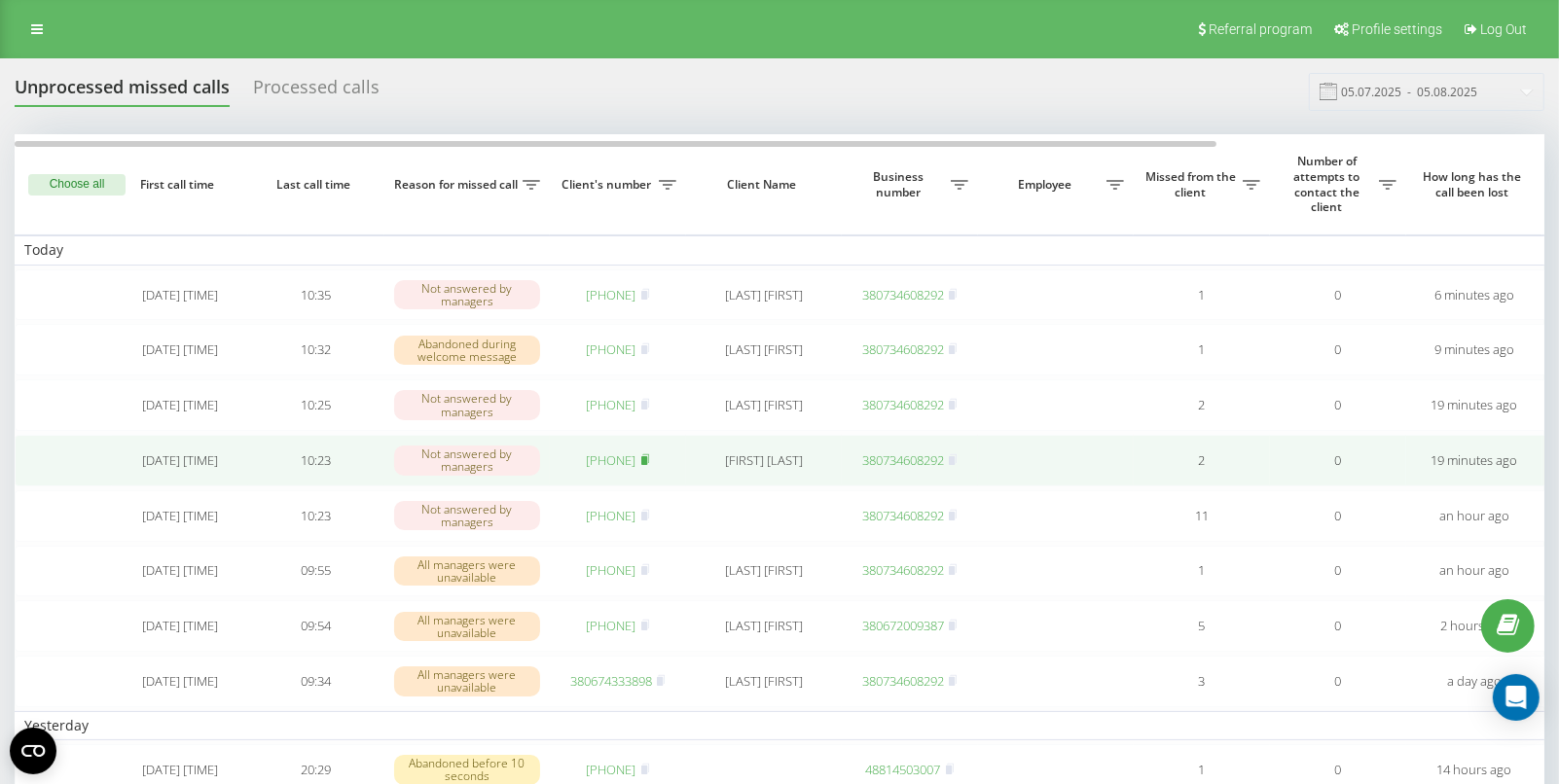 click 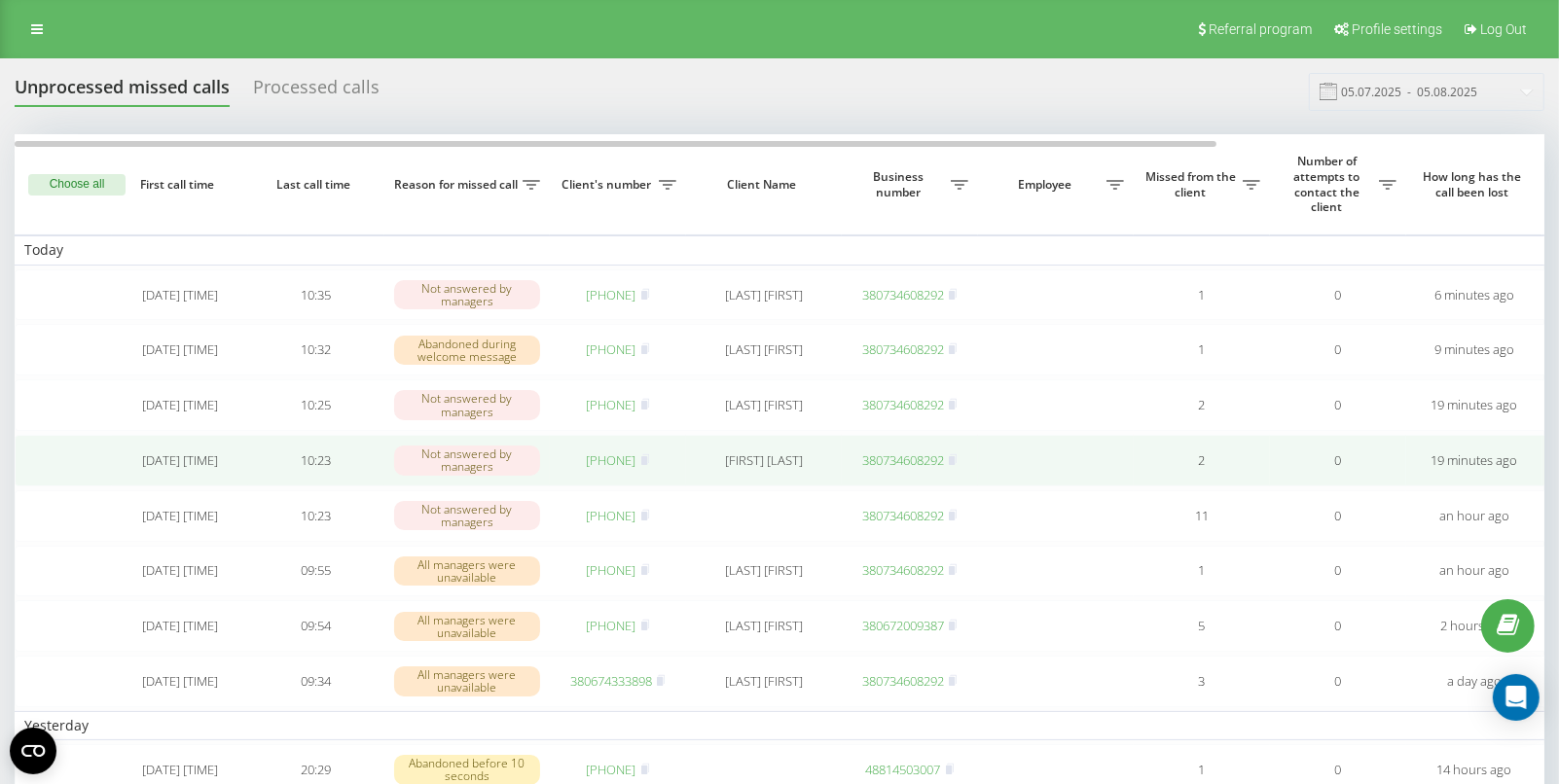 click on "[PHONE]" at bounding box center [611, 460] 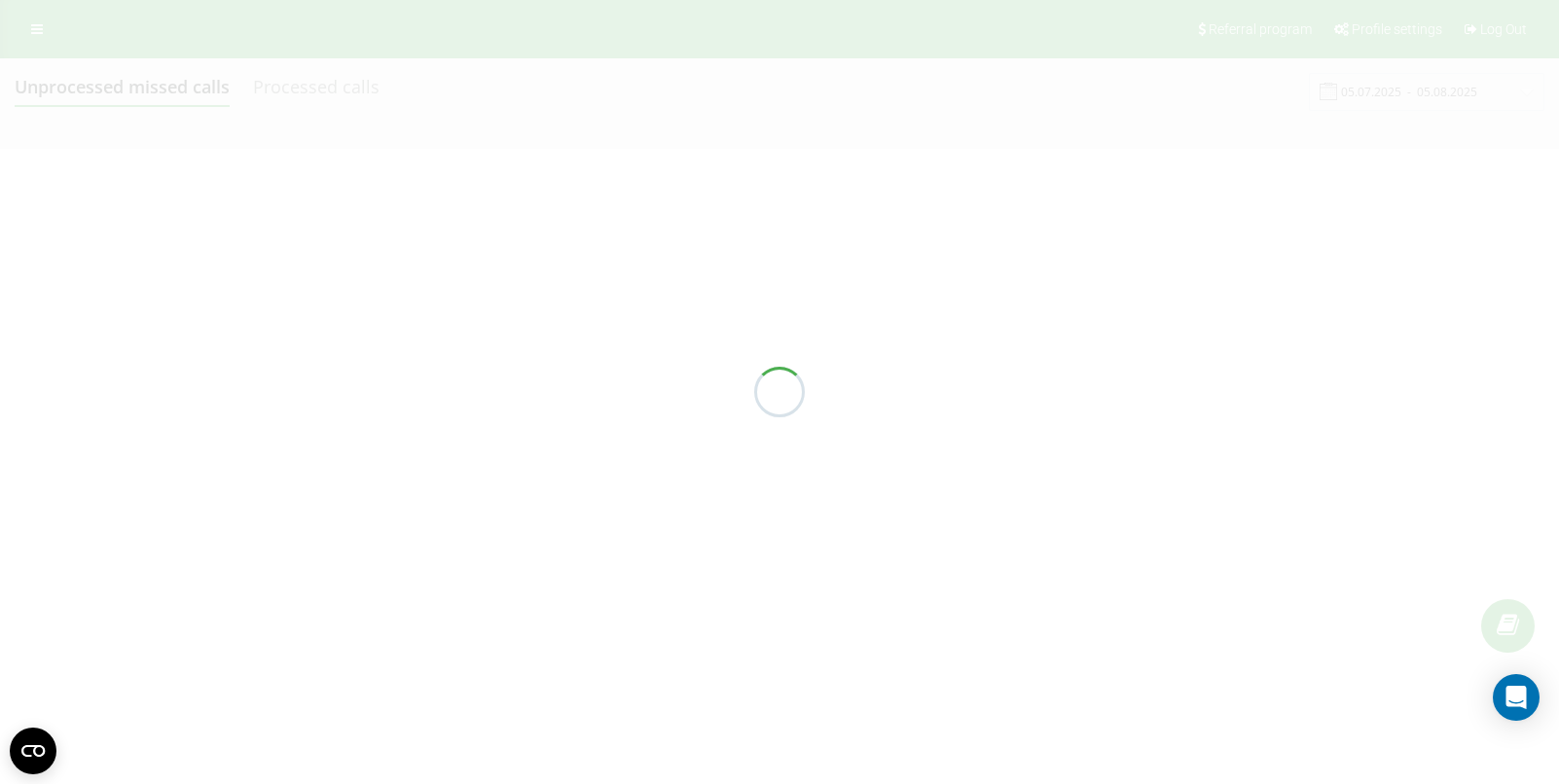 scroll, scrollTop: 0, scrollLeft: 0, axis: both 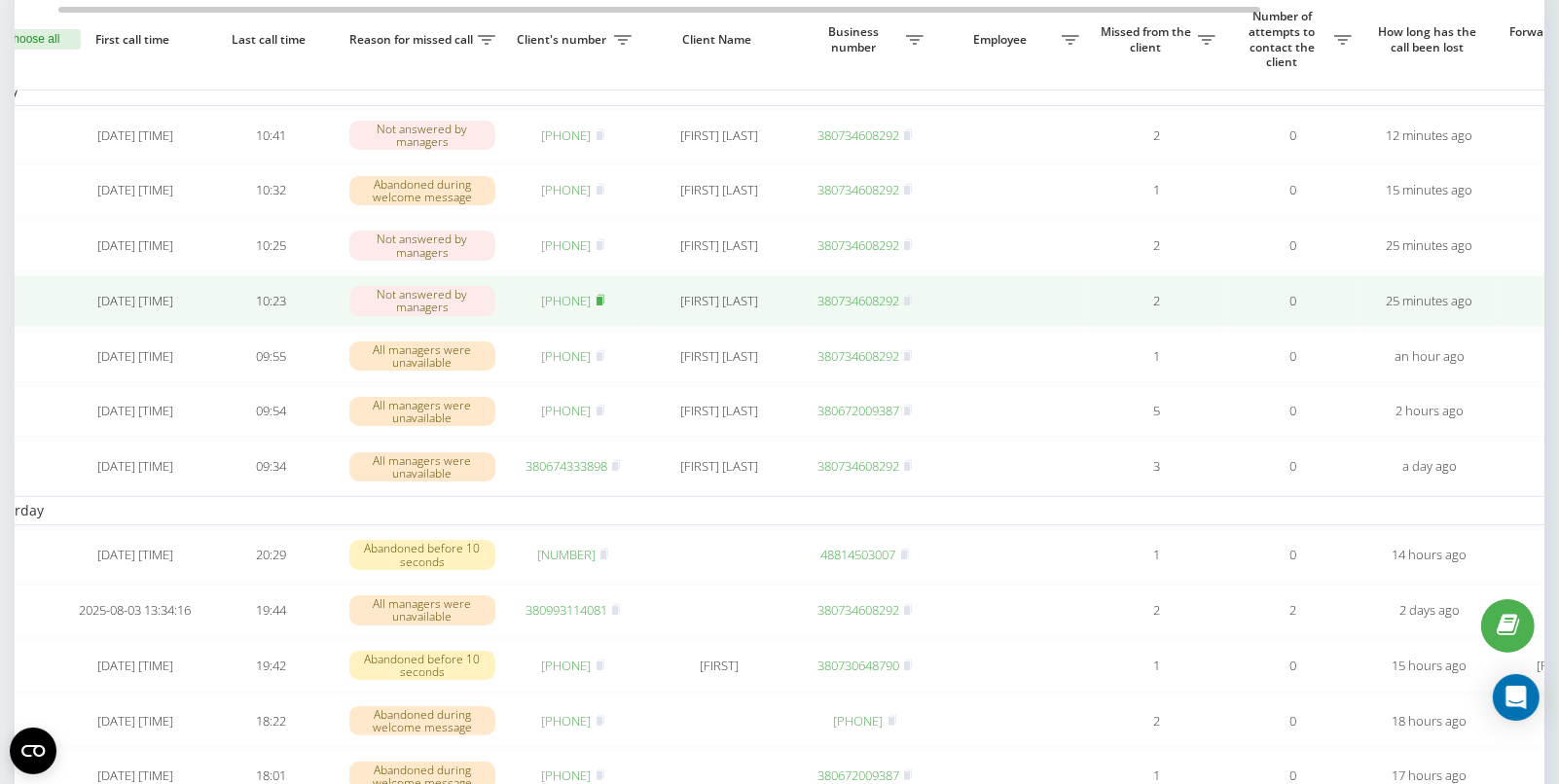 click 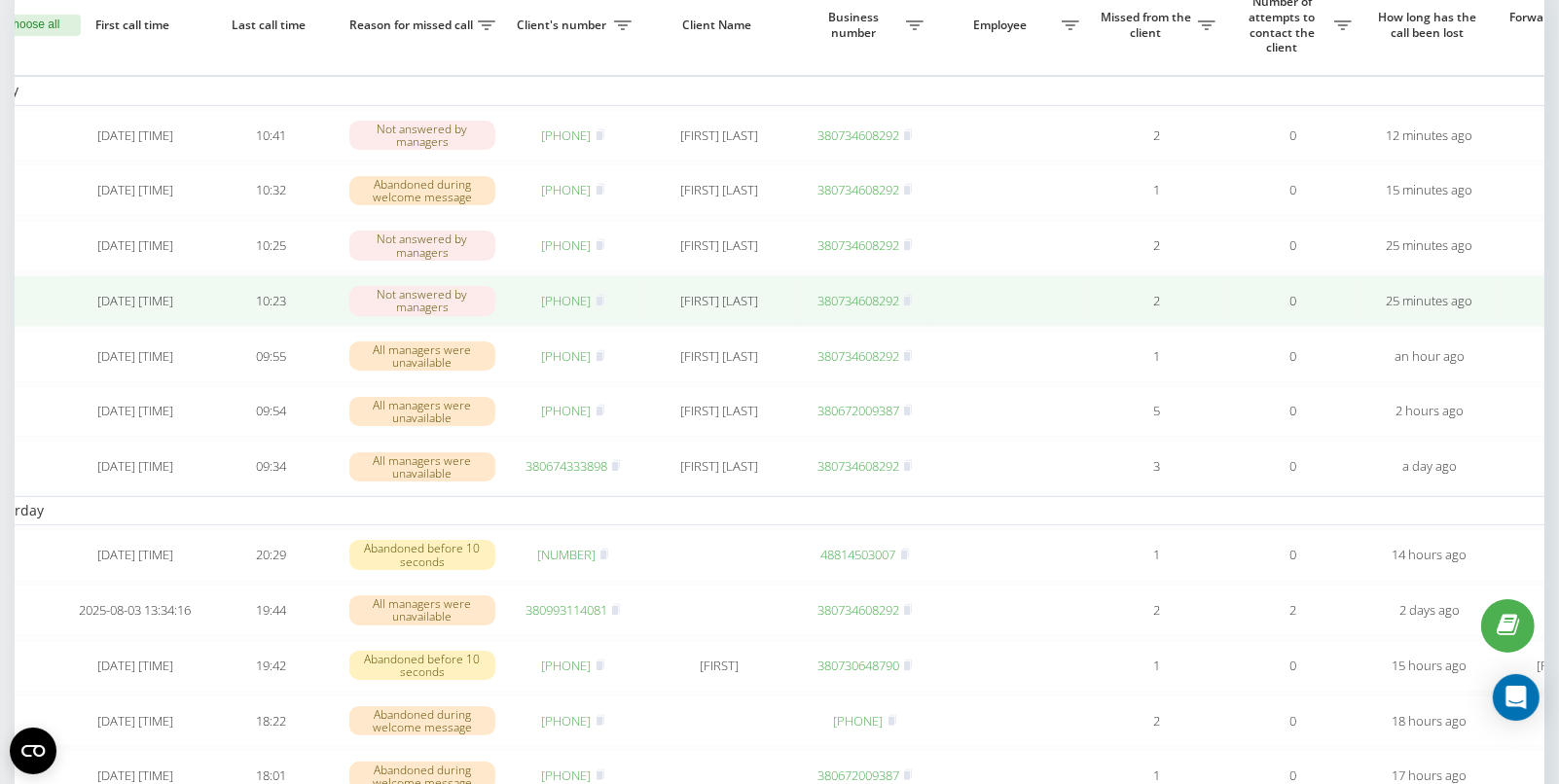 scroll, scrollTop: 86, scrollLeft: 0, axis: vertical 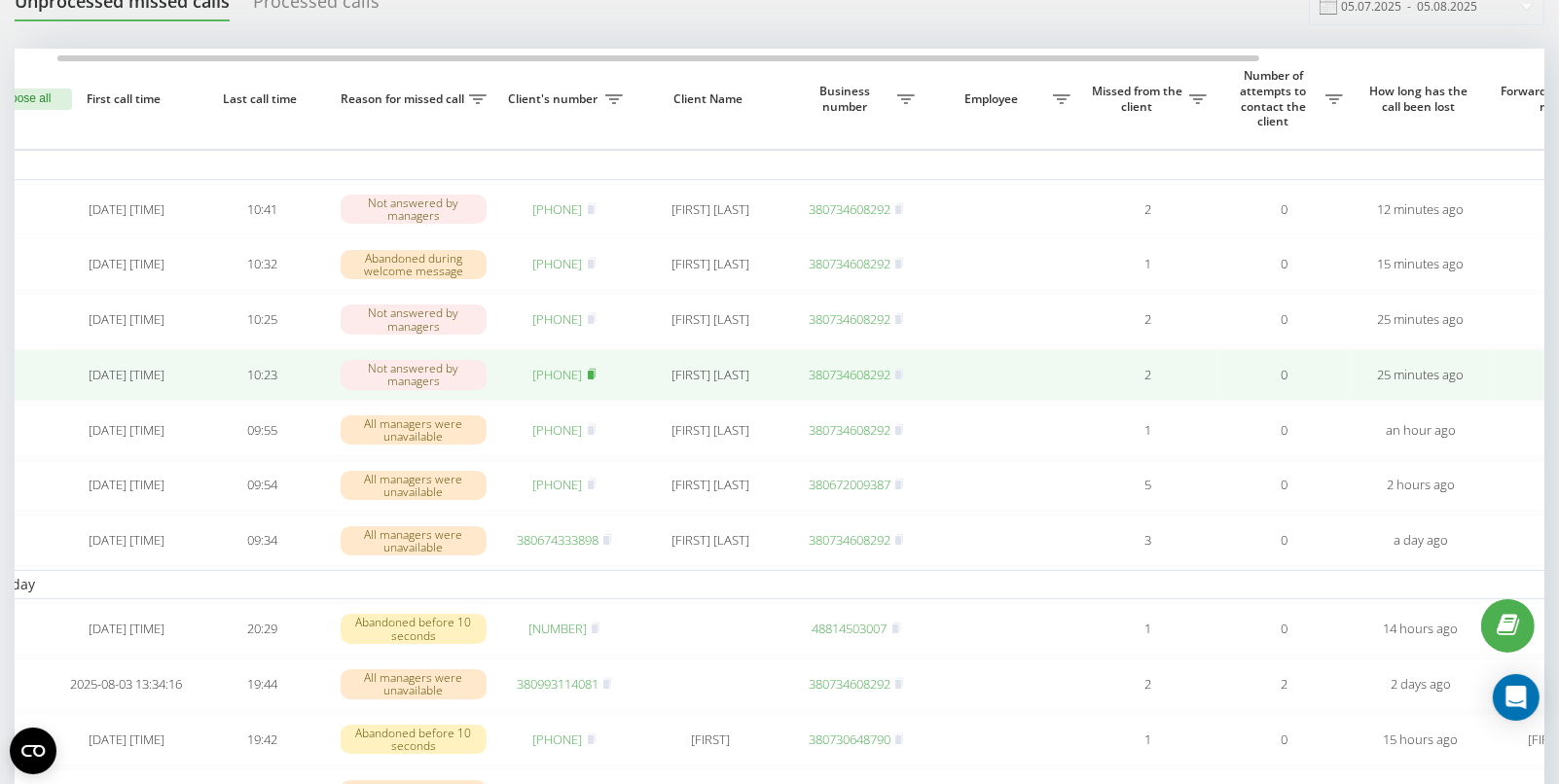 click 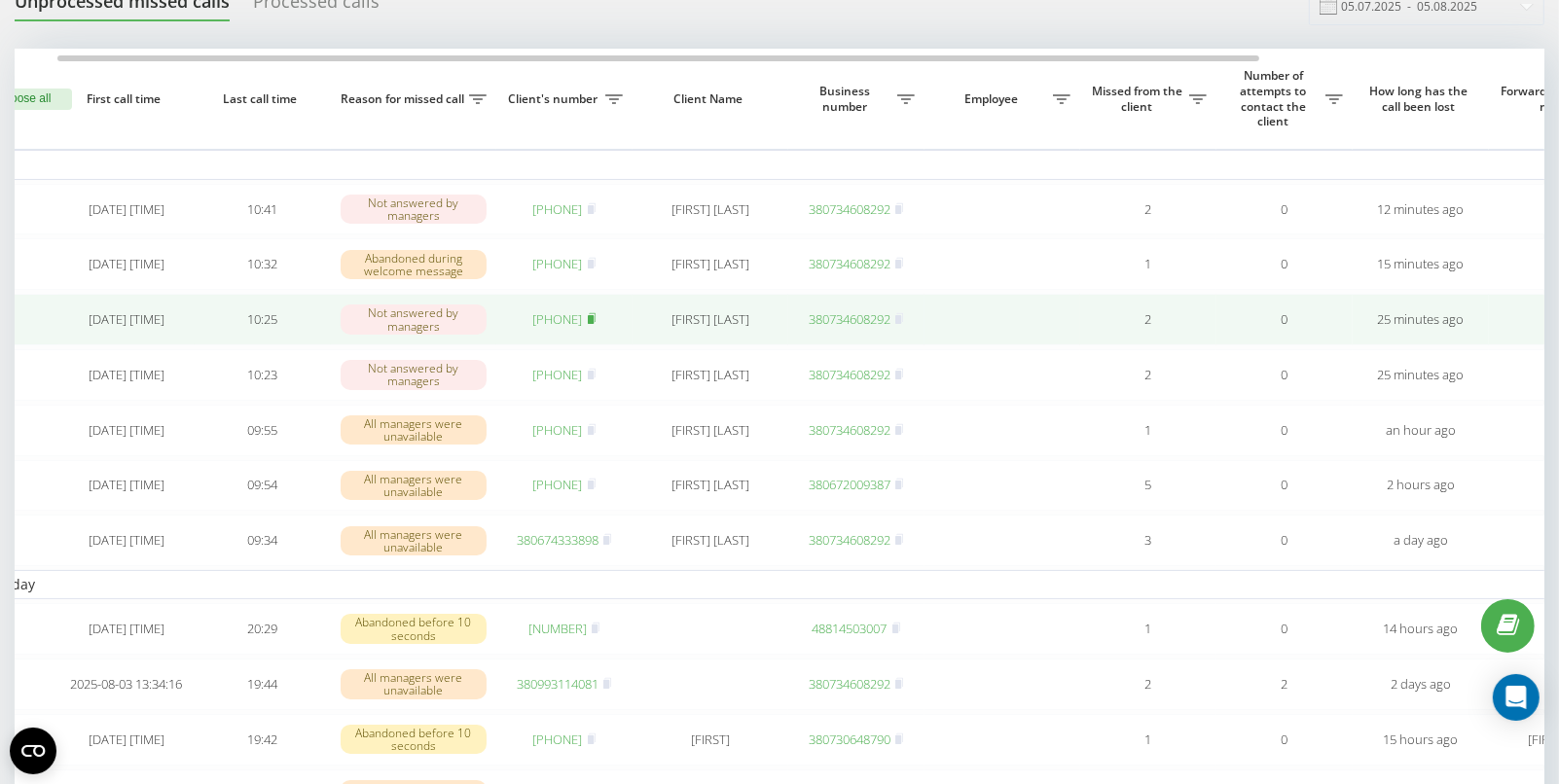 click 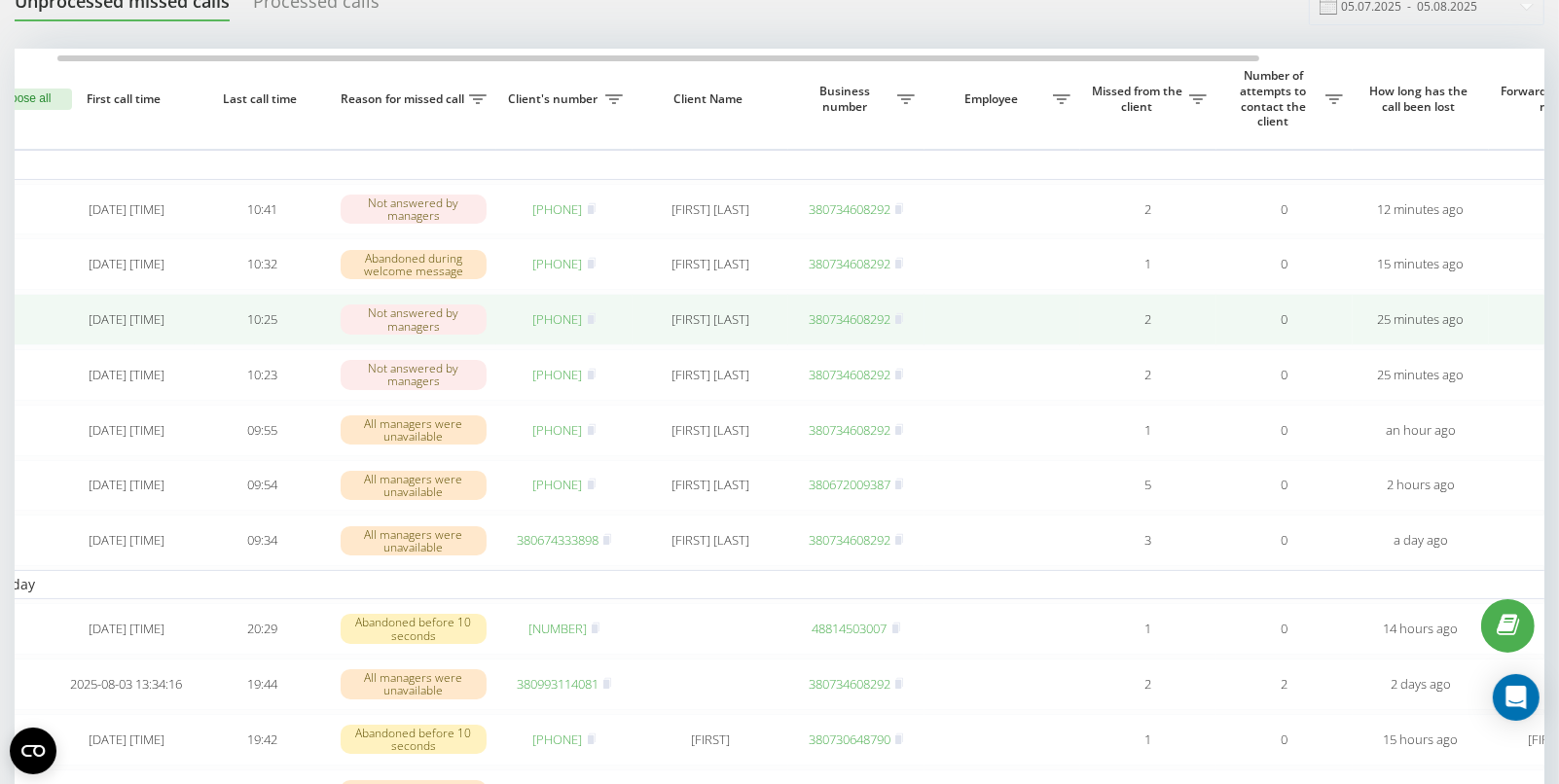 click on "[PHONE]" at bounding box center (558, 319) 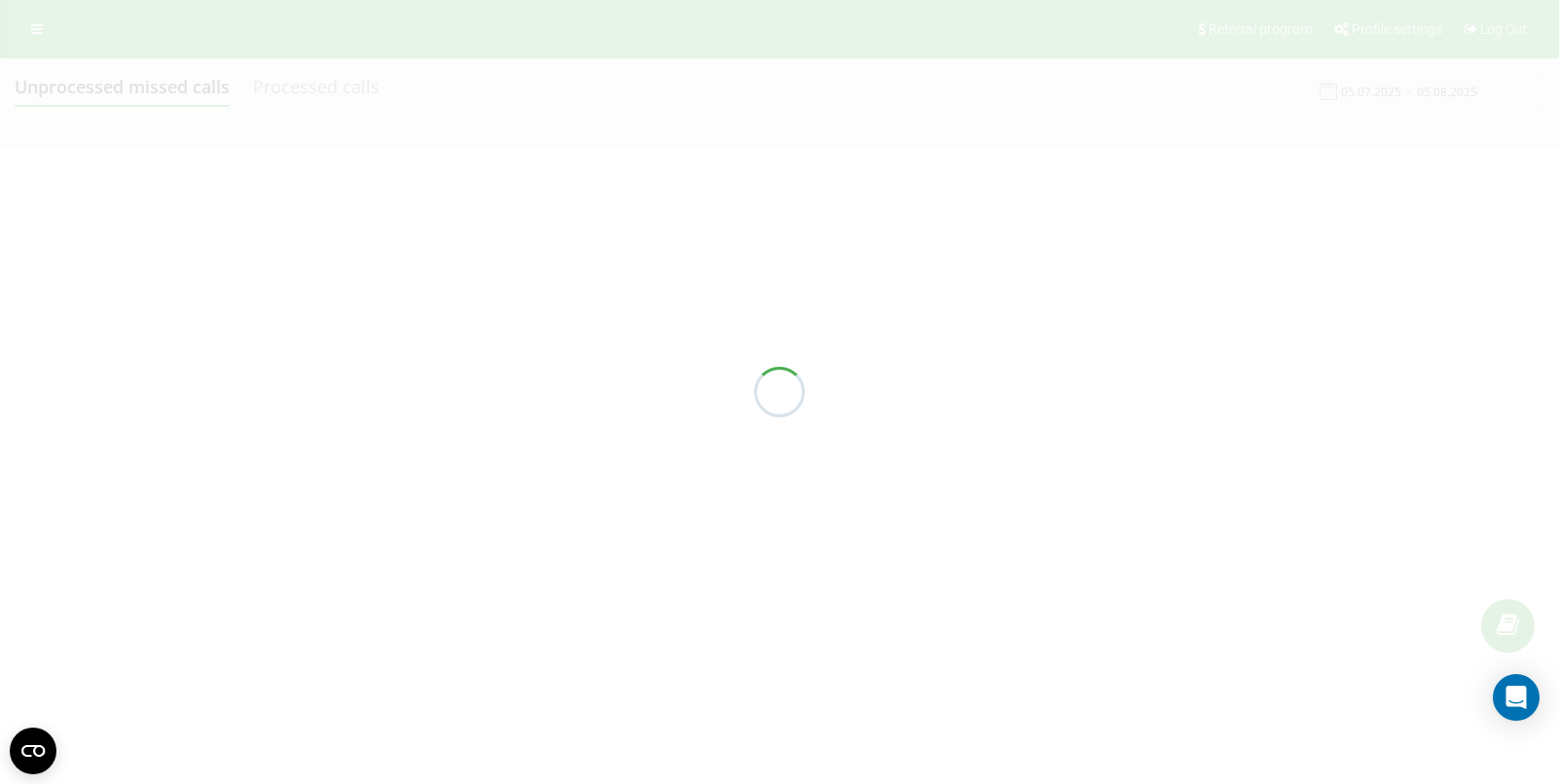 scroll, scrollTop: 0, scrollLeft: 0, axis: both 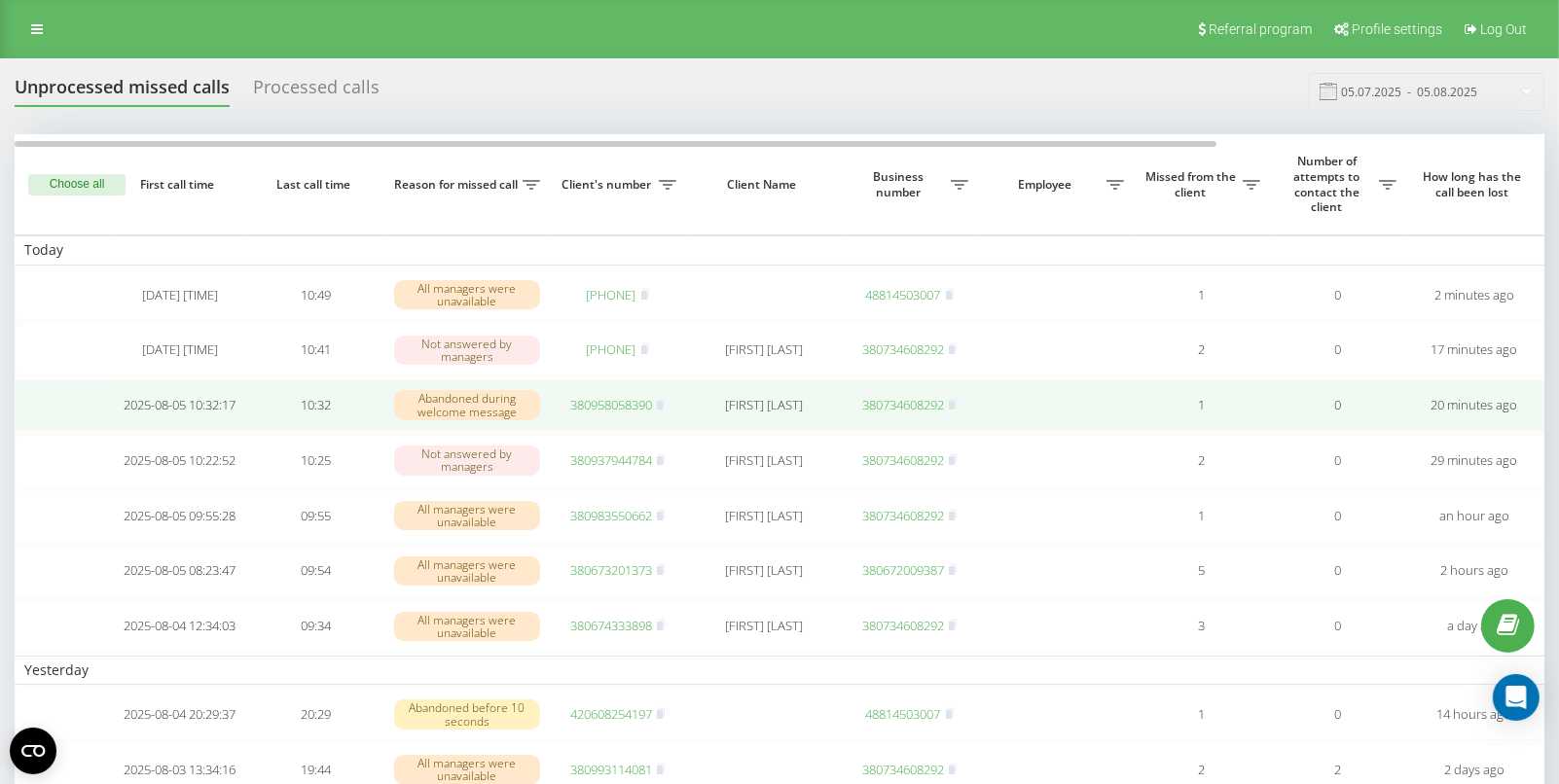 click on "380958058390" at bounding box center (618, 405) 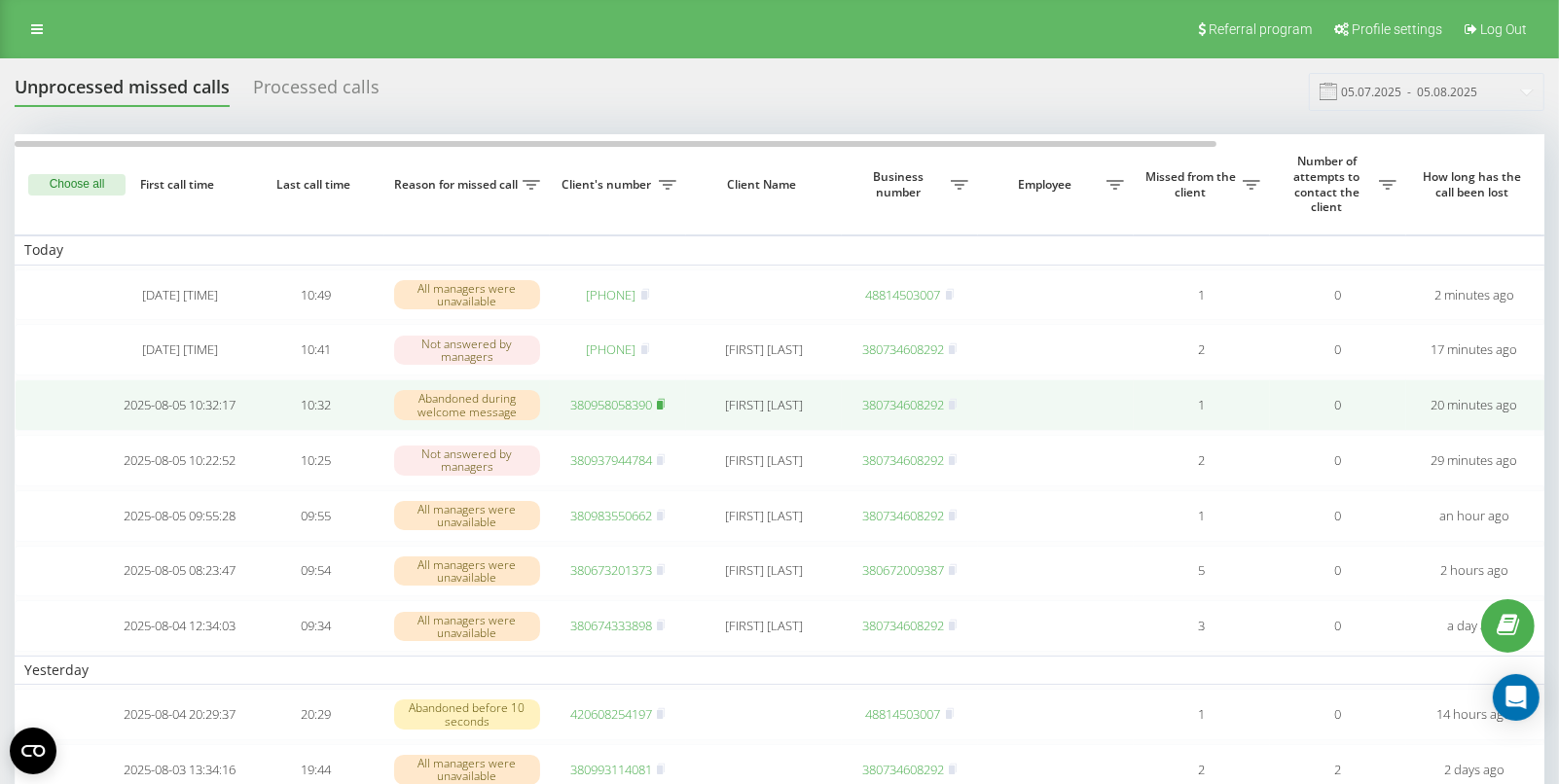 click 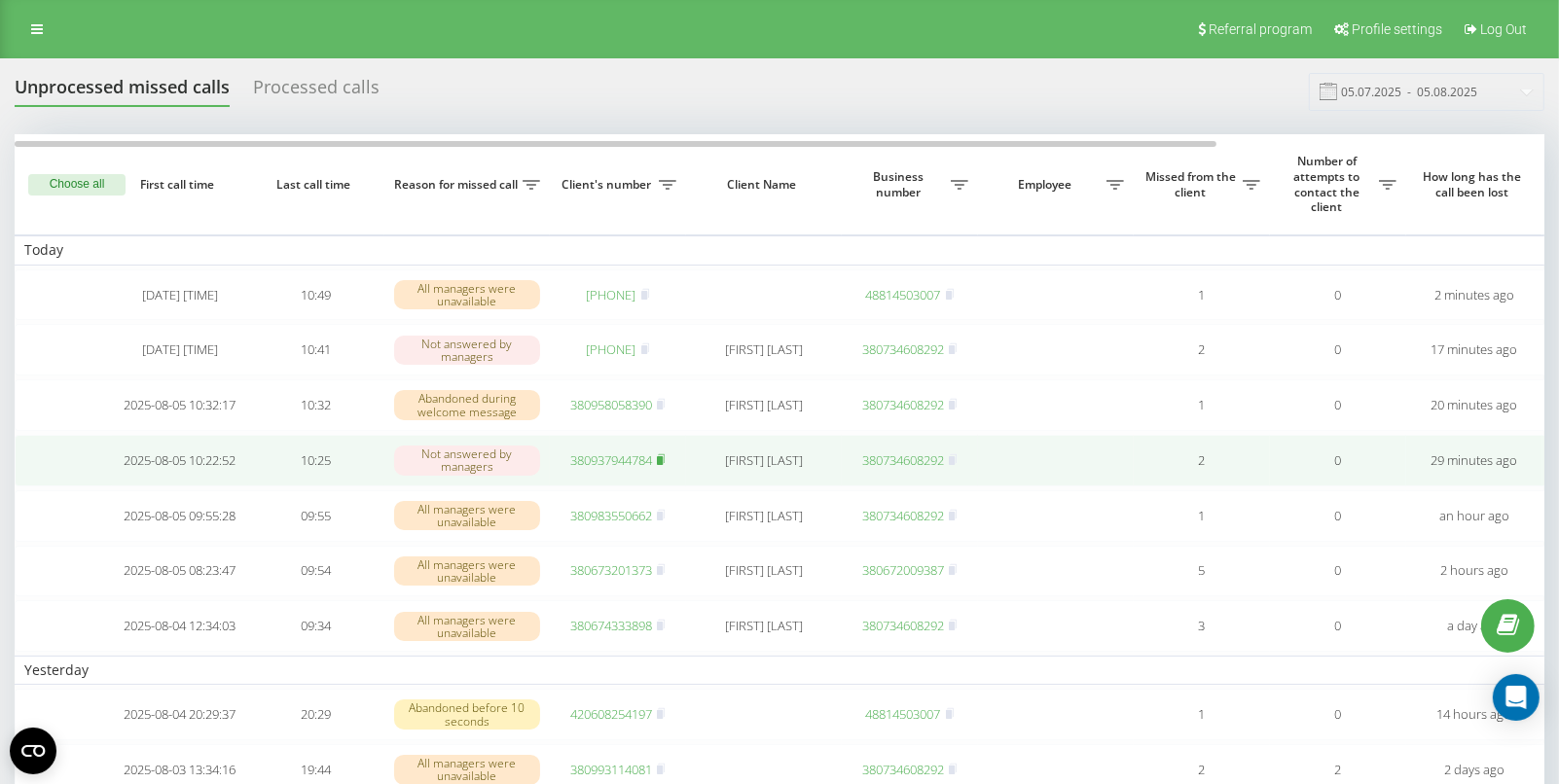 click 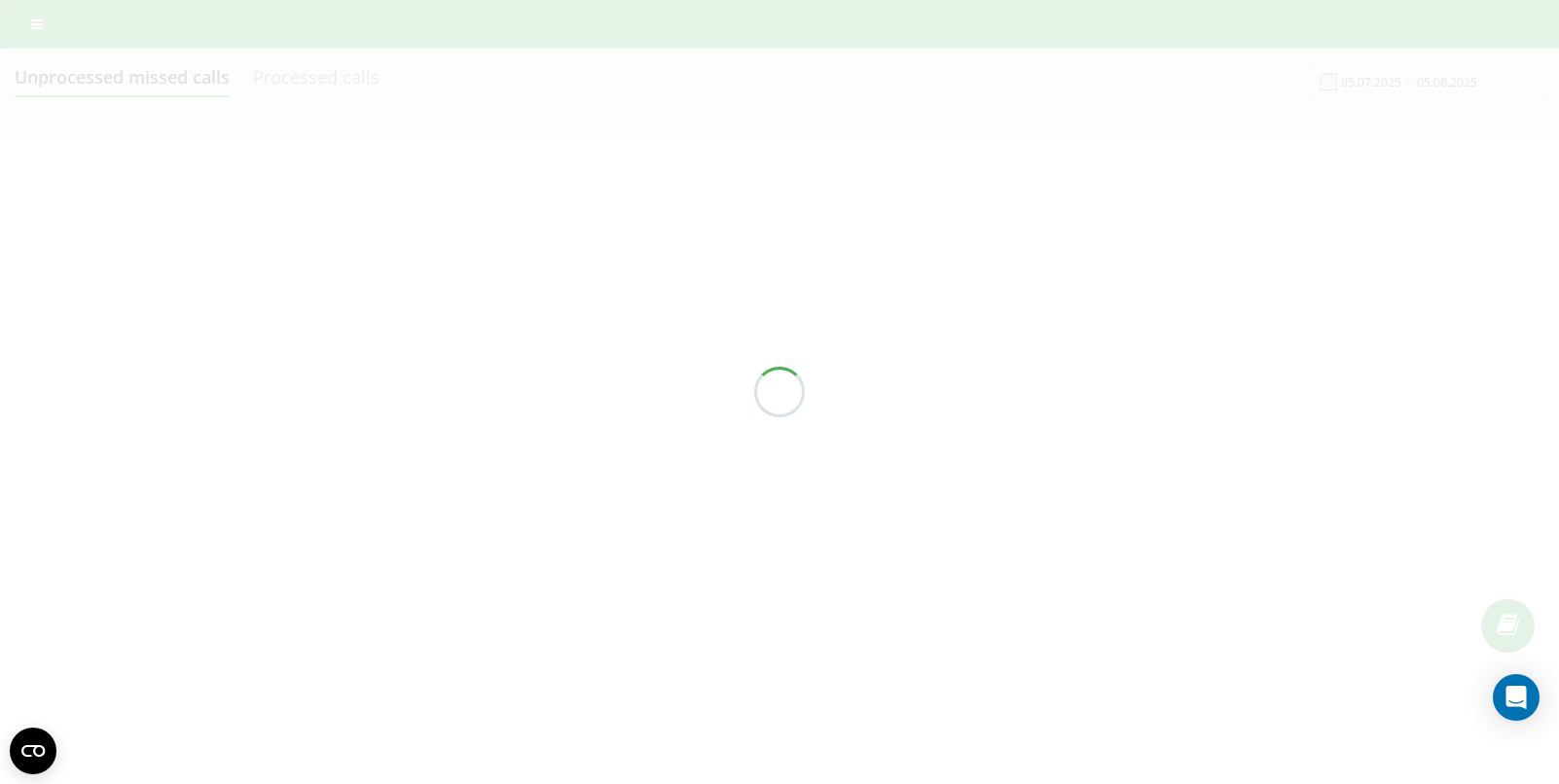 scroll, scrollTop: 0, scrollLeft: 0, axis: both 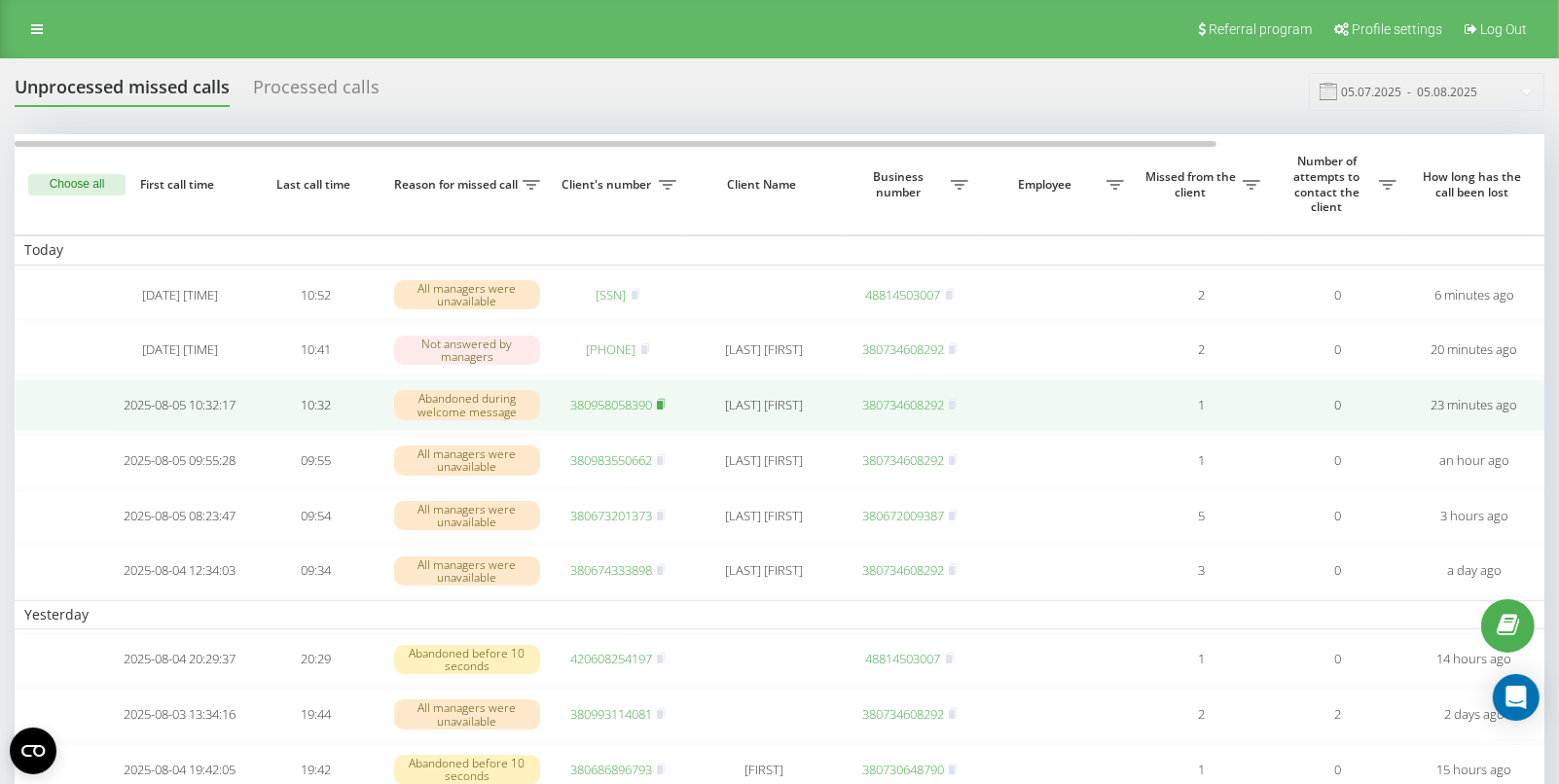 click 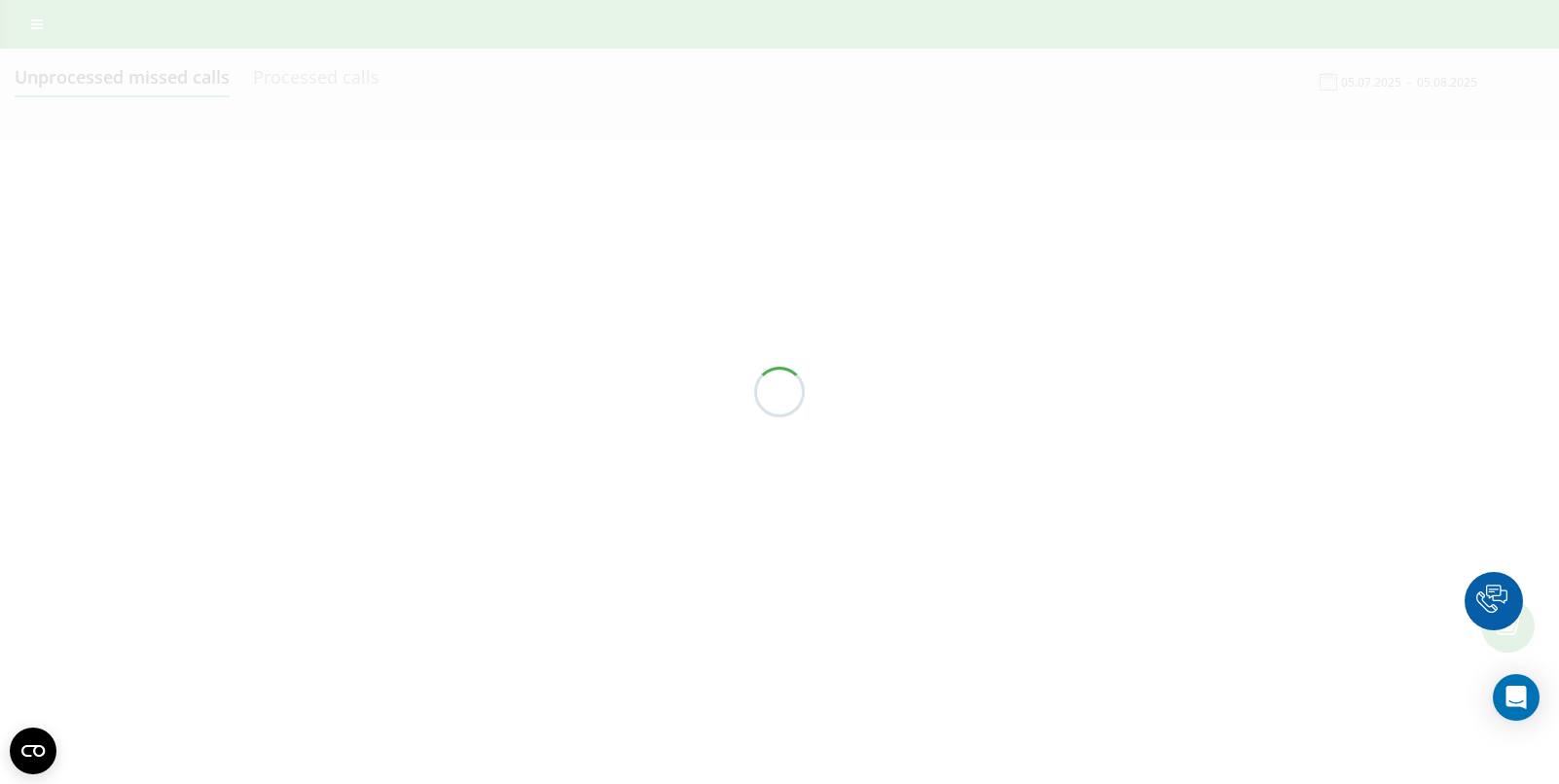 scroll, scrollTop: 0, scrollLeft: 0, axis: both 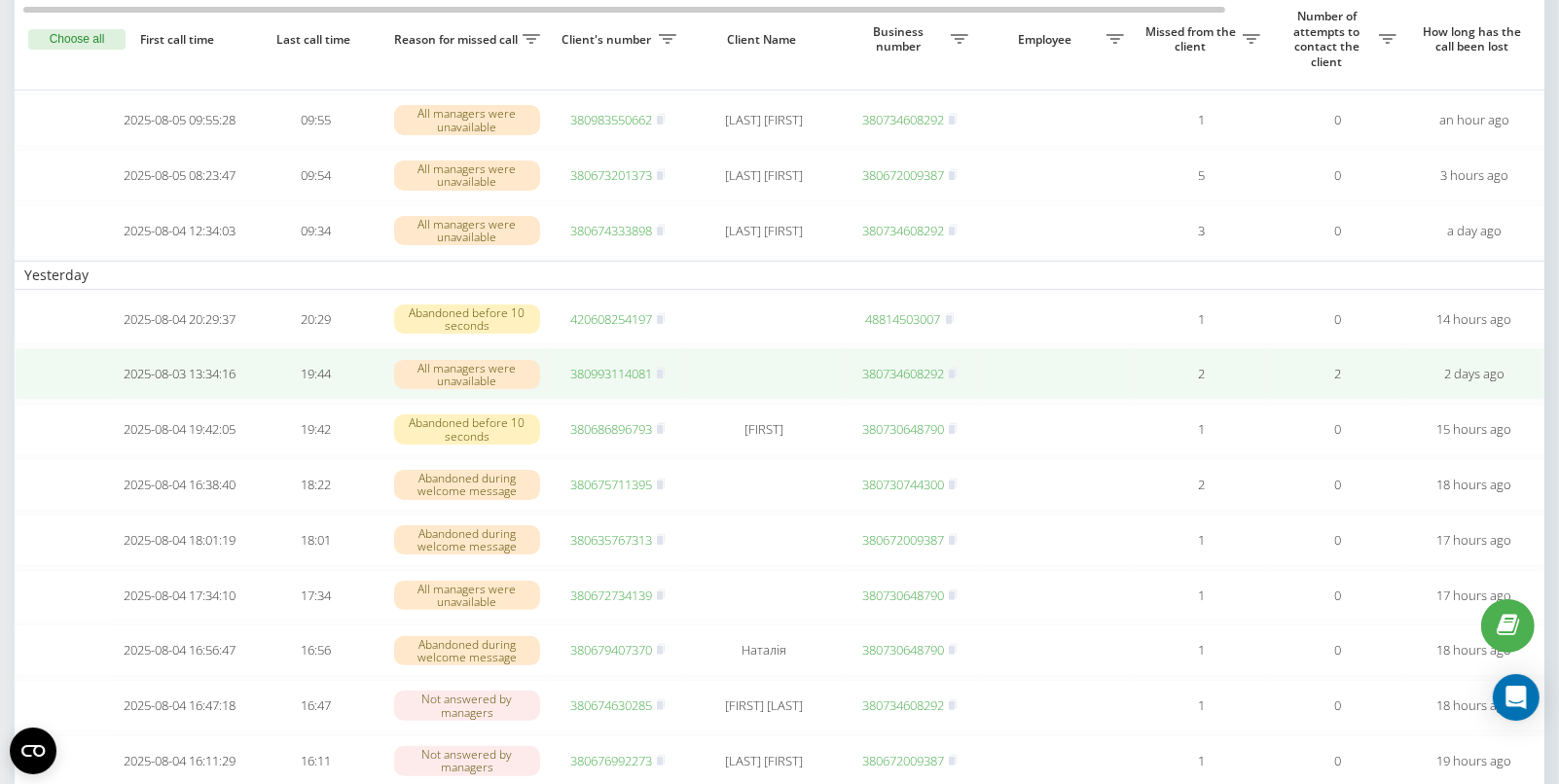 click on "380993114081" at bounding box center (611, 374) 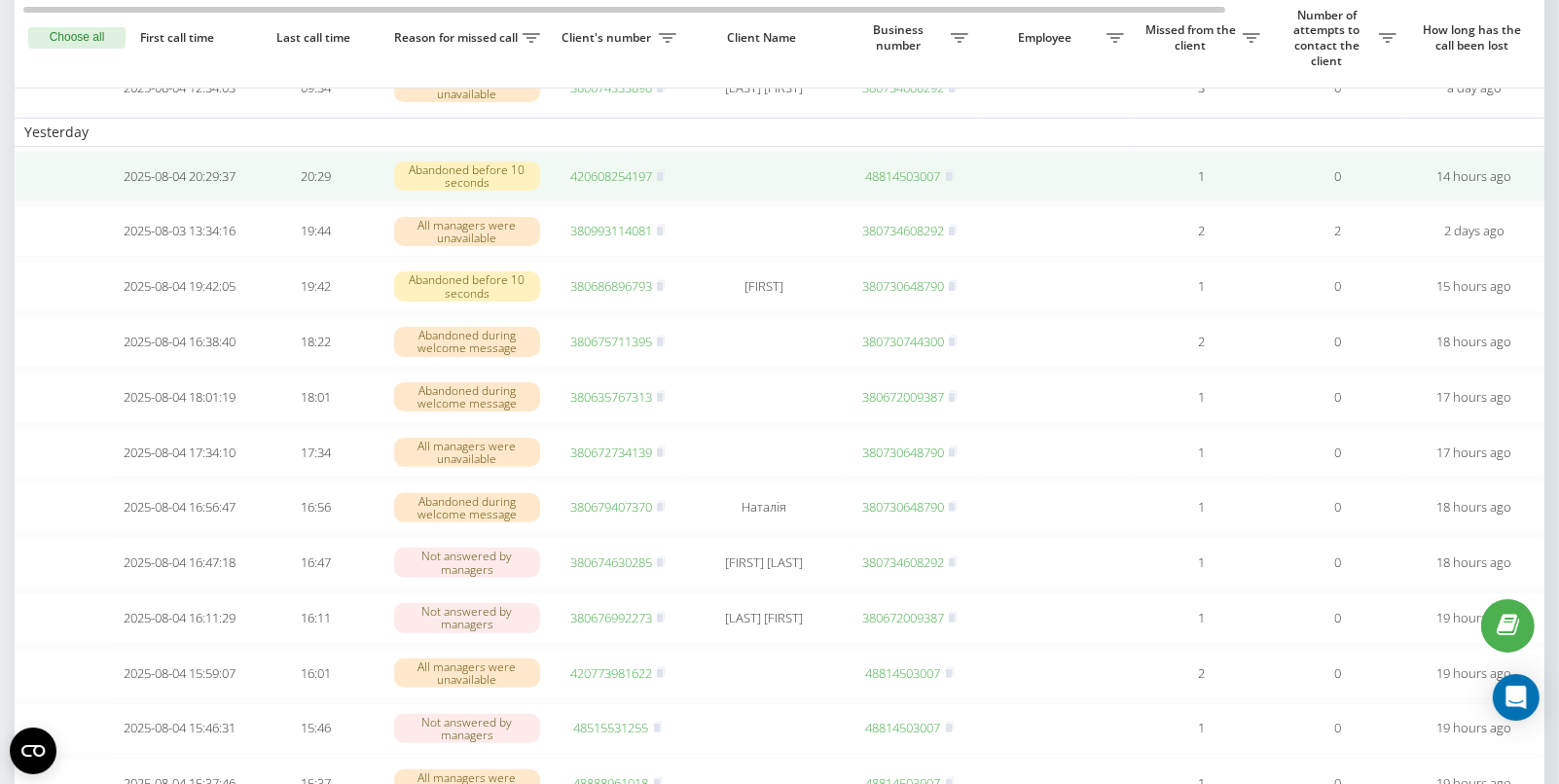 scroll, scrollTop: 410, scrollLeft: 0, axis: vertical 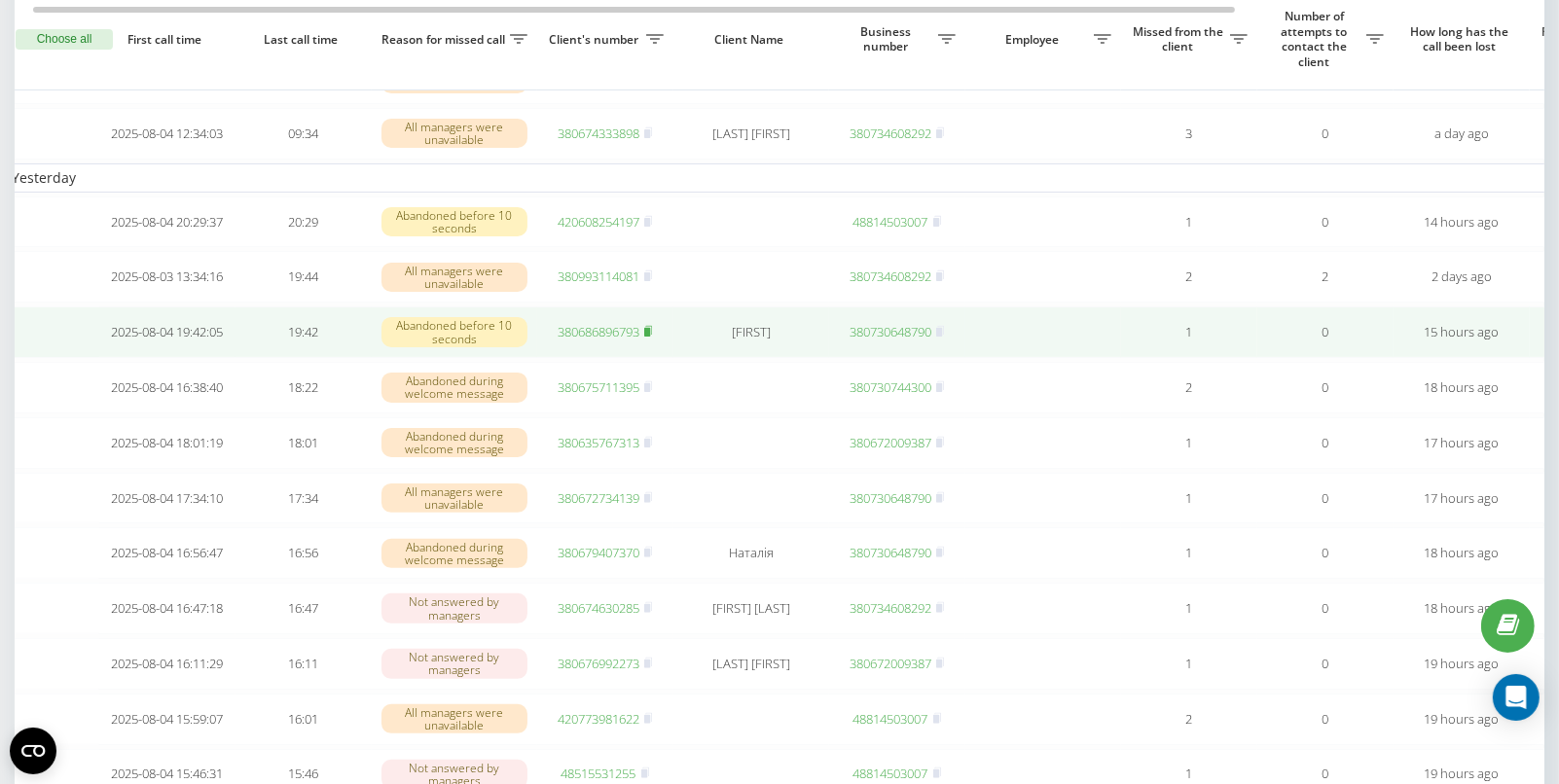 click 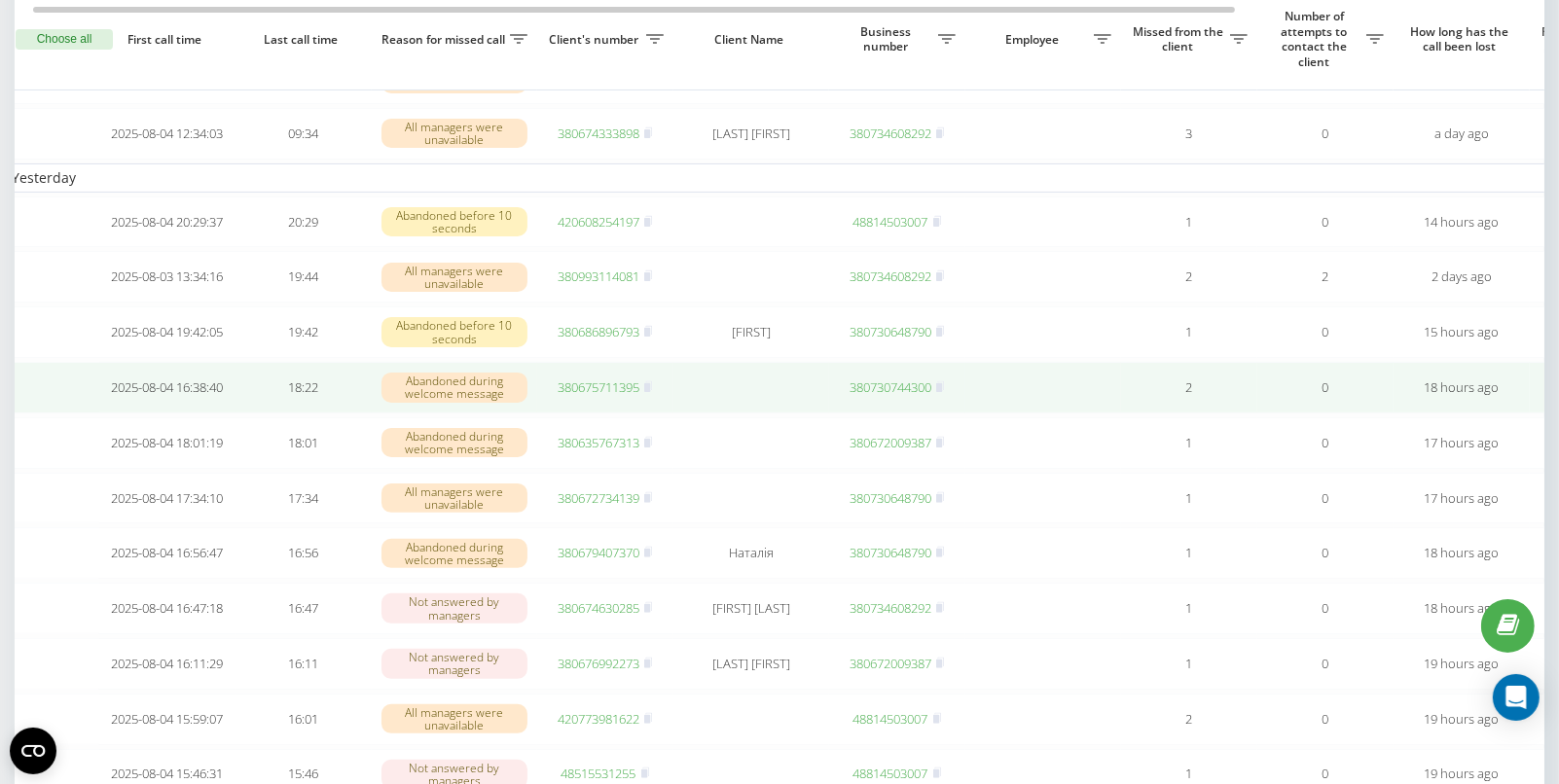 click on "380675711395" at bounding box center (605, 387) 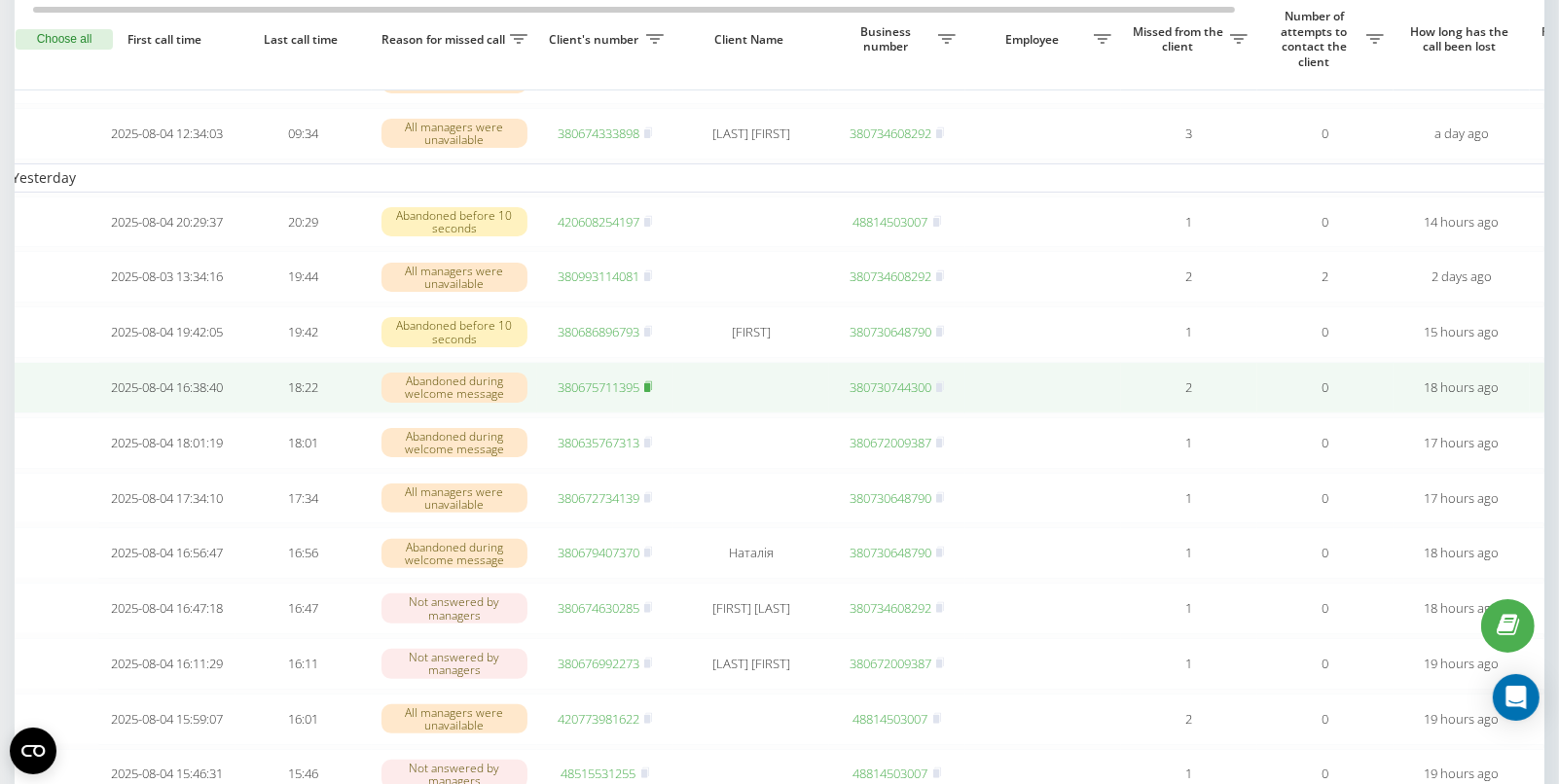 click 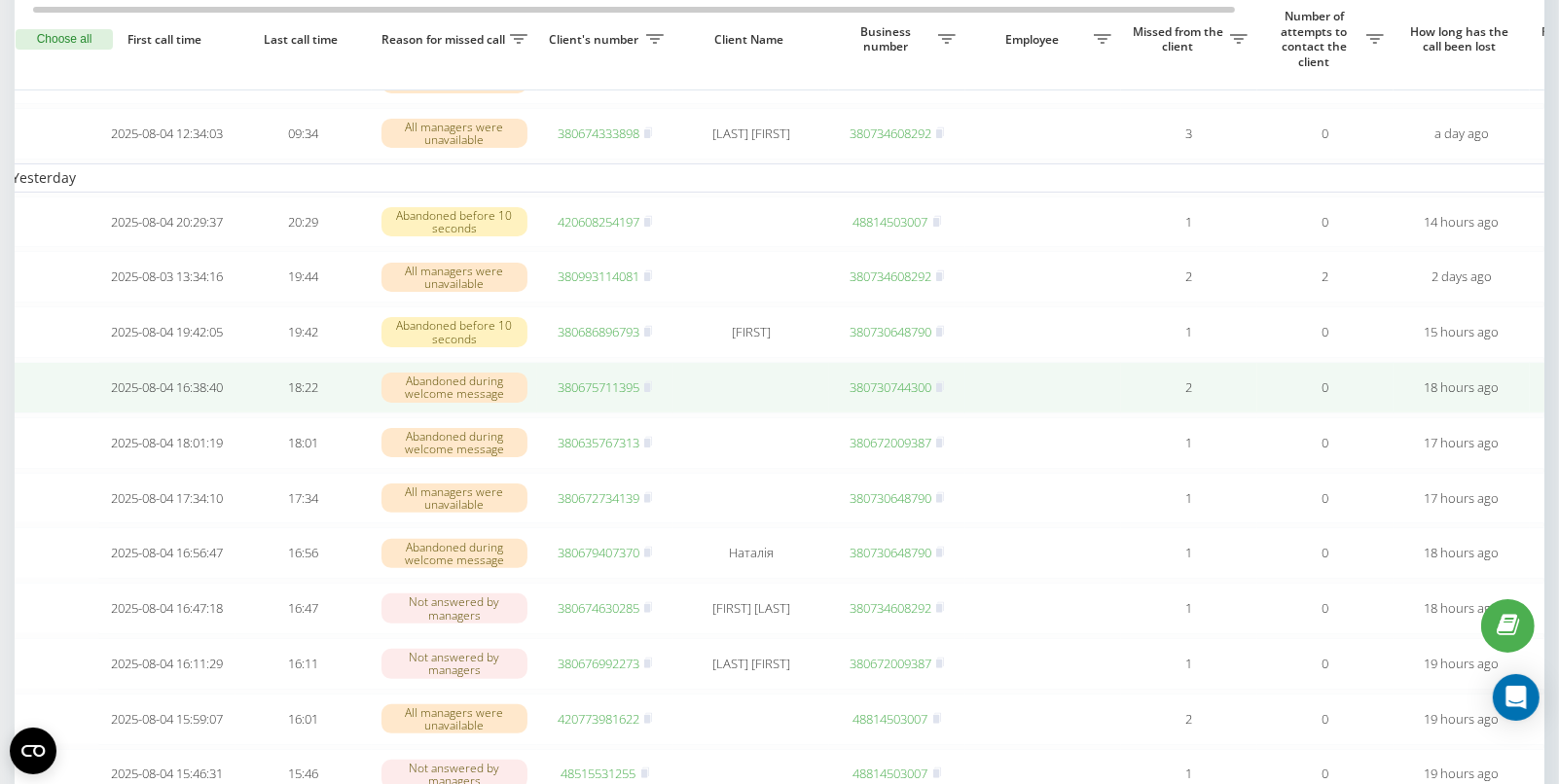 click on "380675711395" at bounding box center (598, 387) 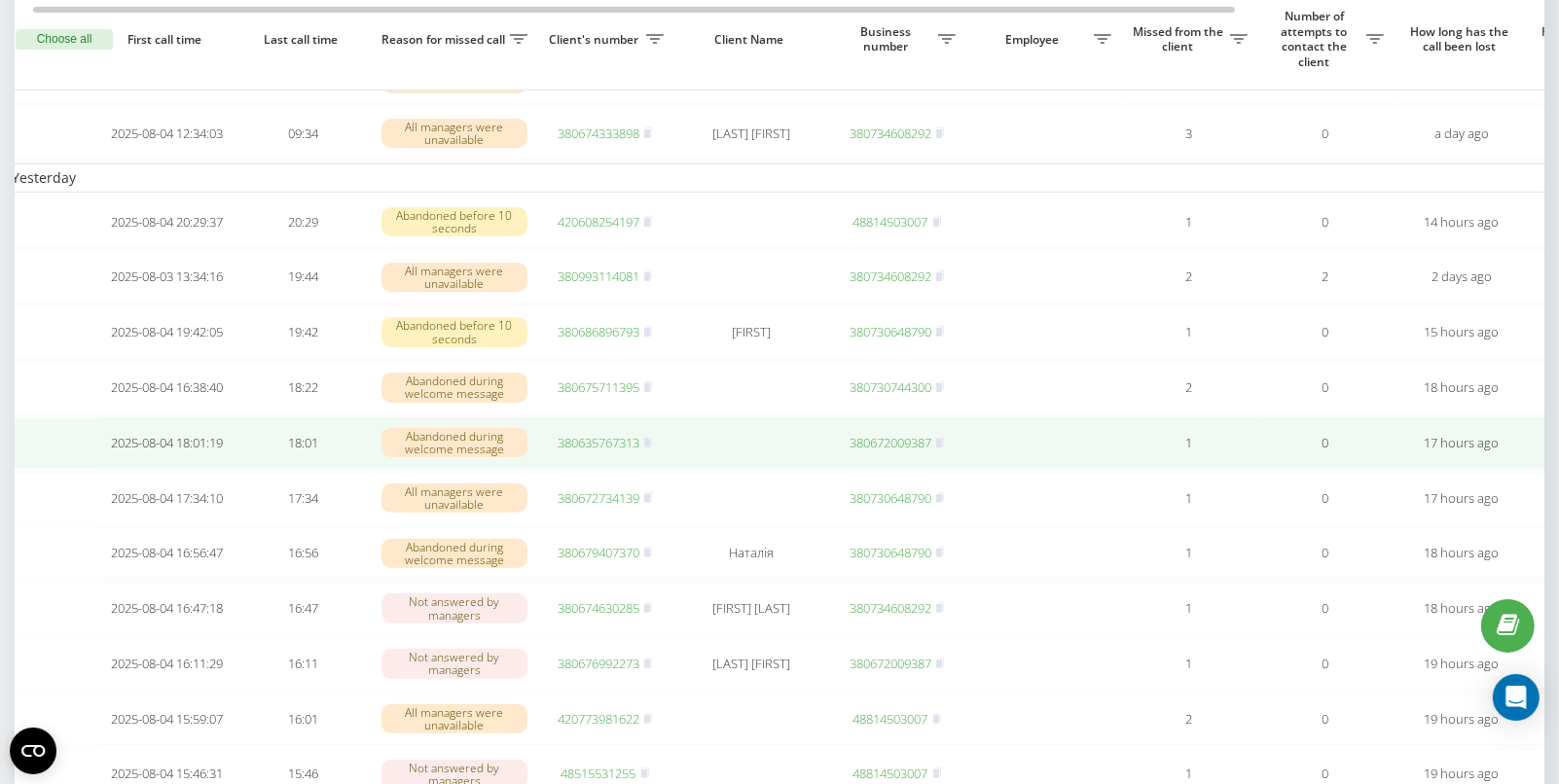 click on "380635767313" at bounding box center (598, 443) 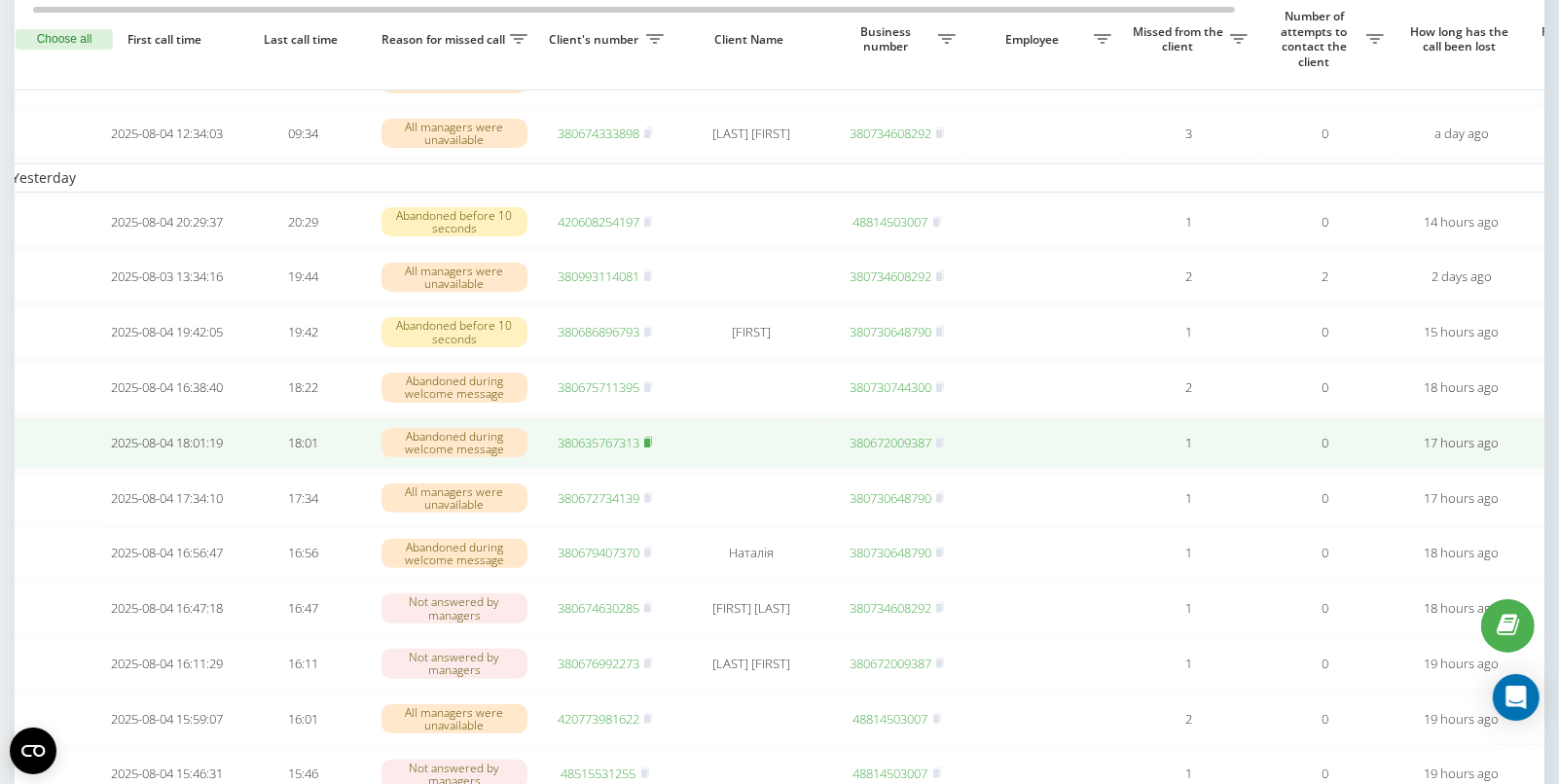 click 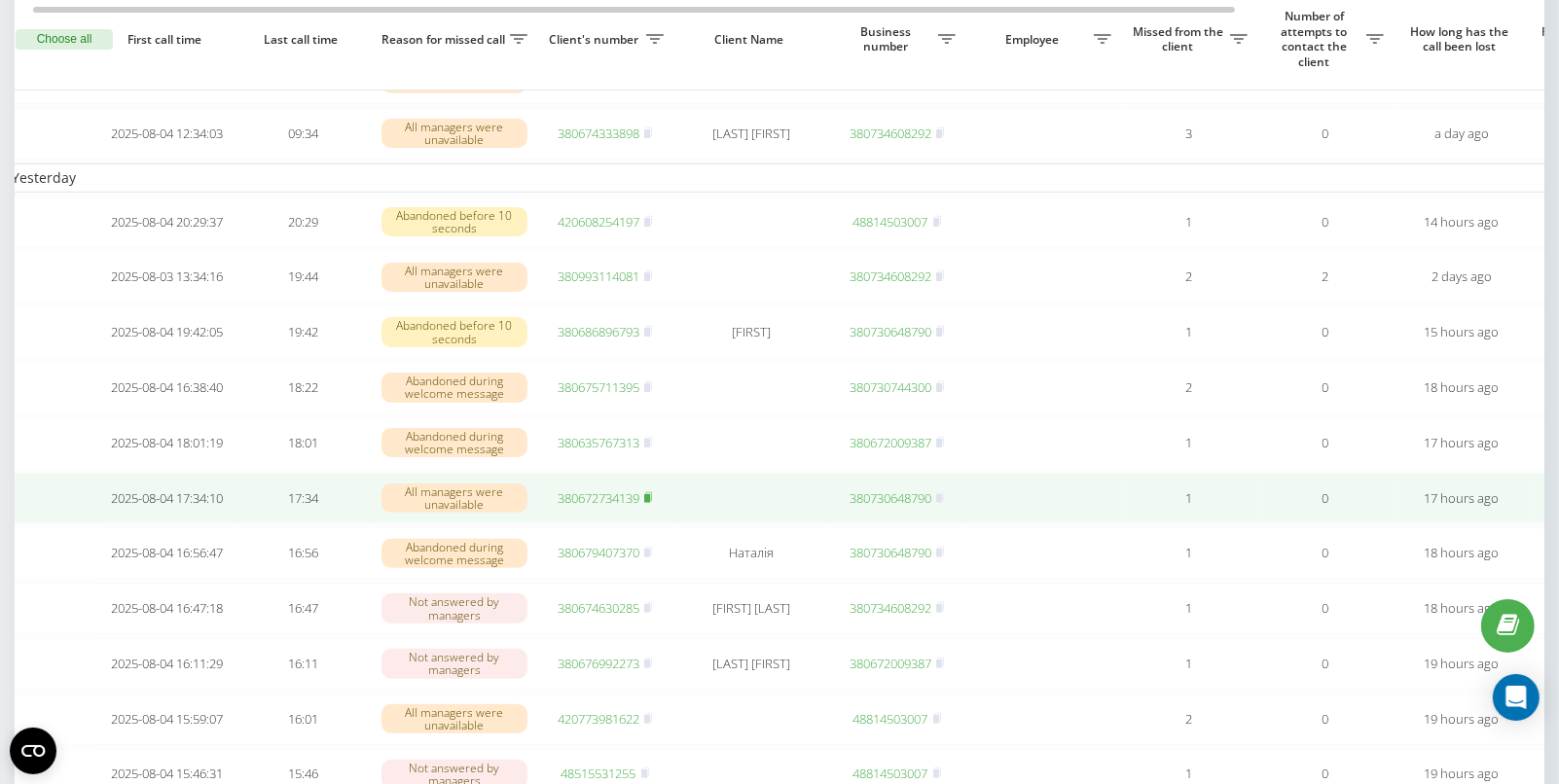 click 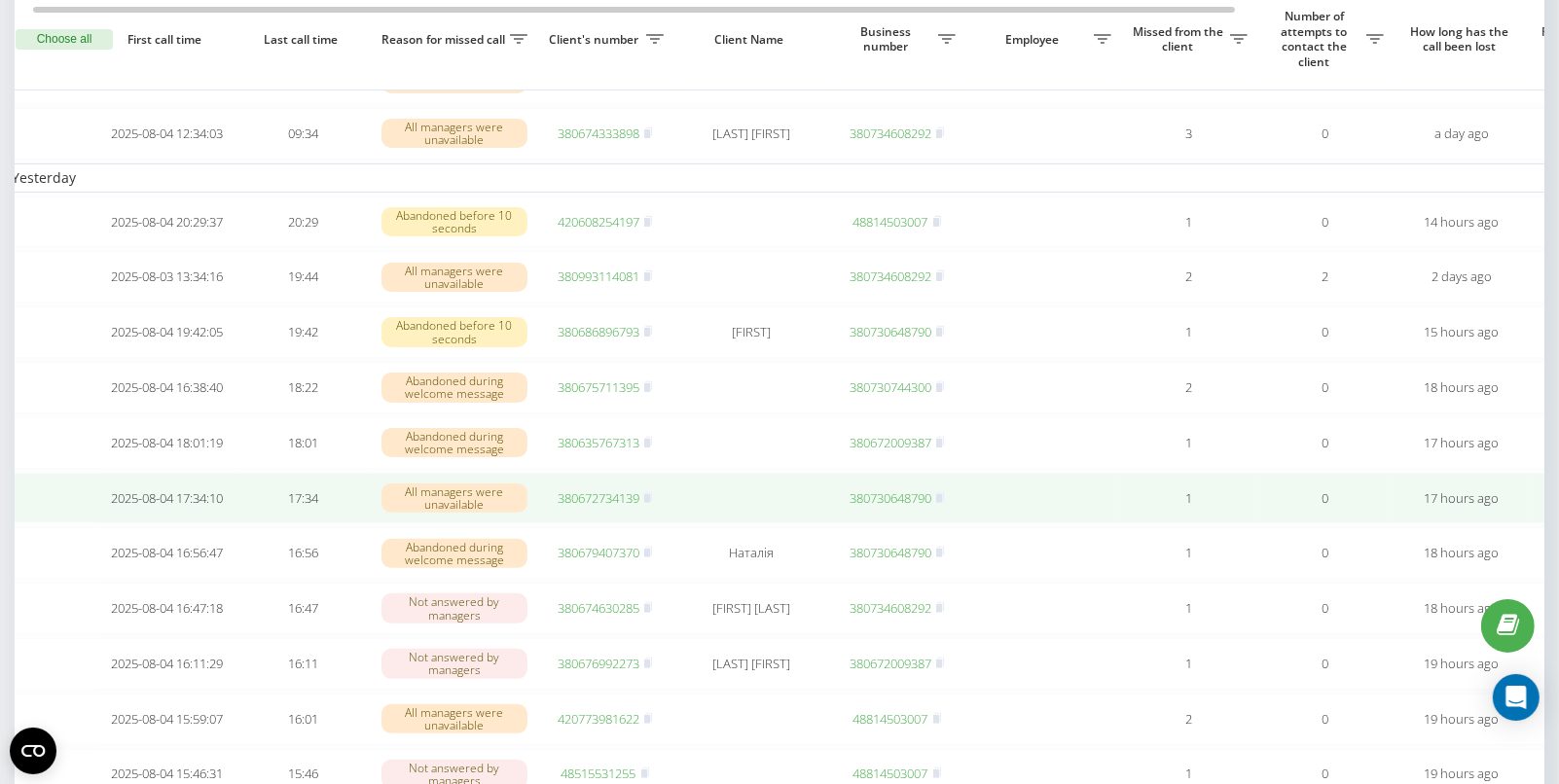 click on "380672734139" at bounding box center [598, 498] 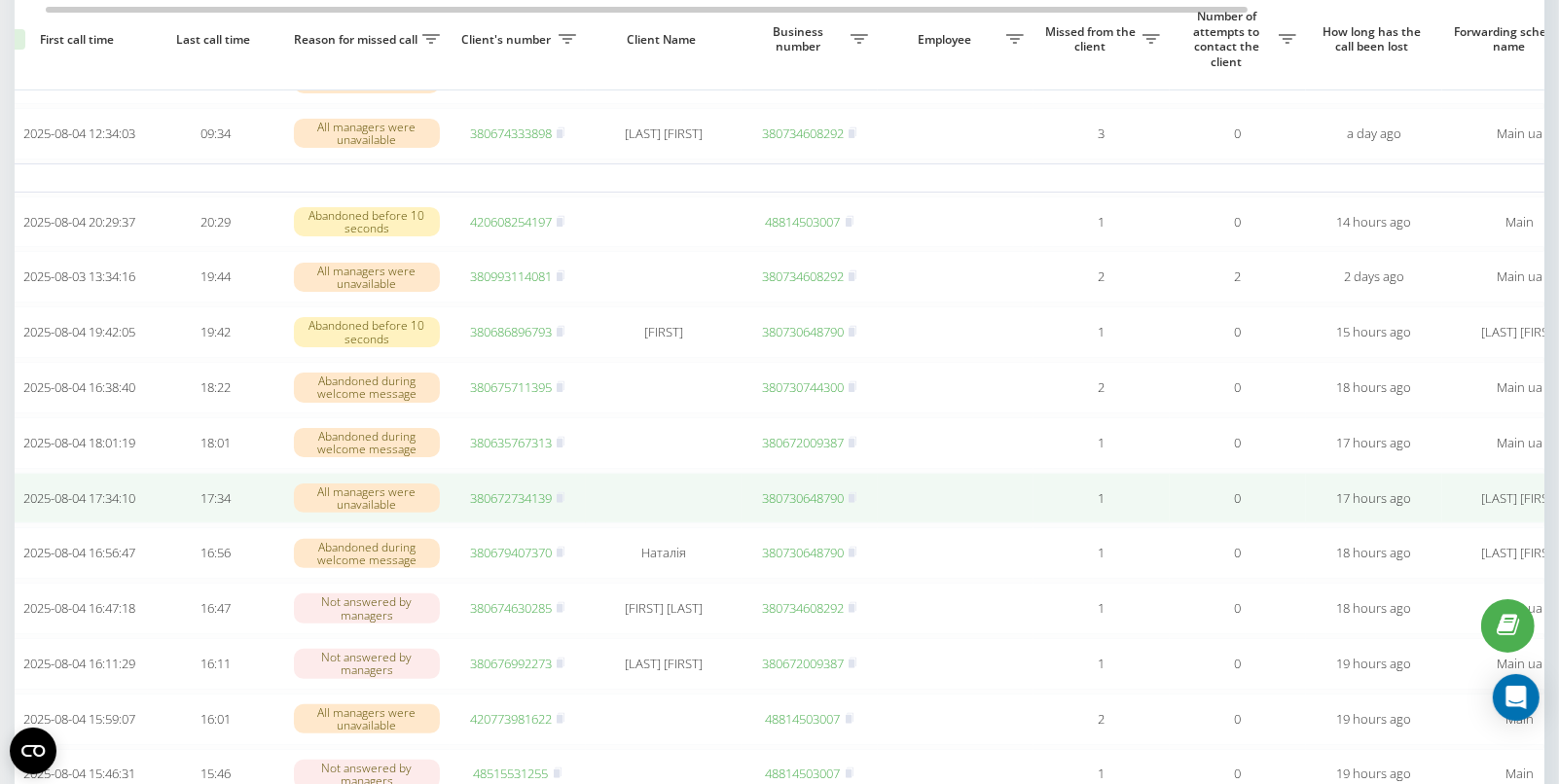 scroll, scrollTop: 0, scrollLeft: 0, axis: both 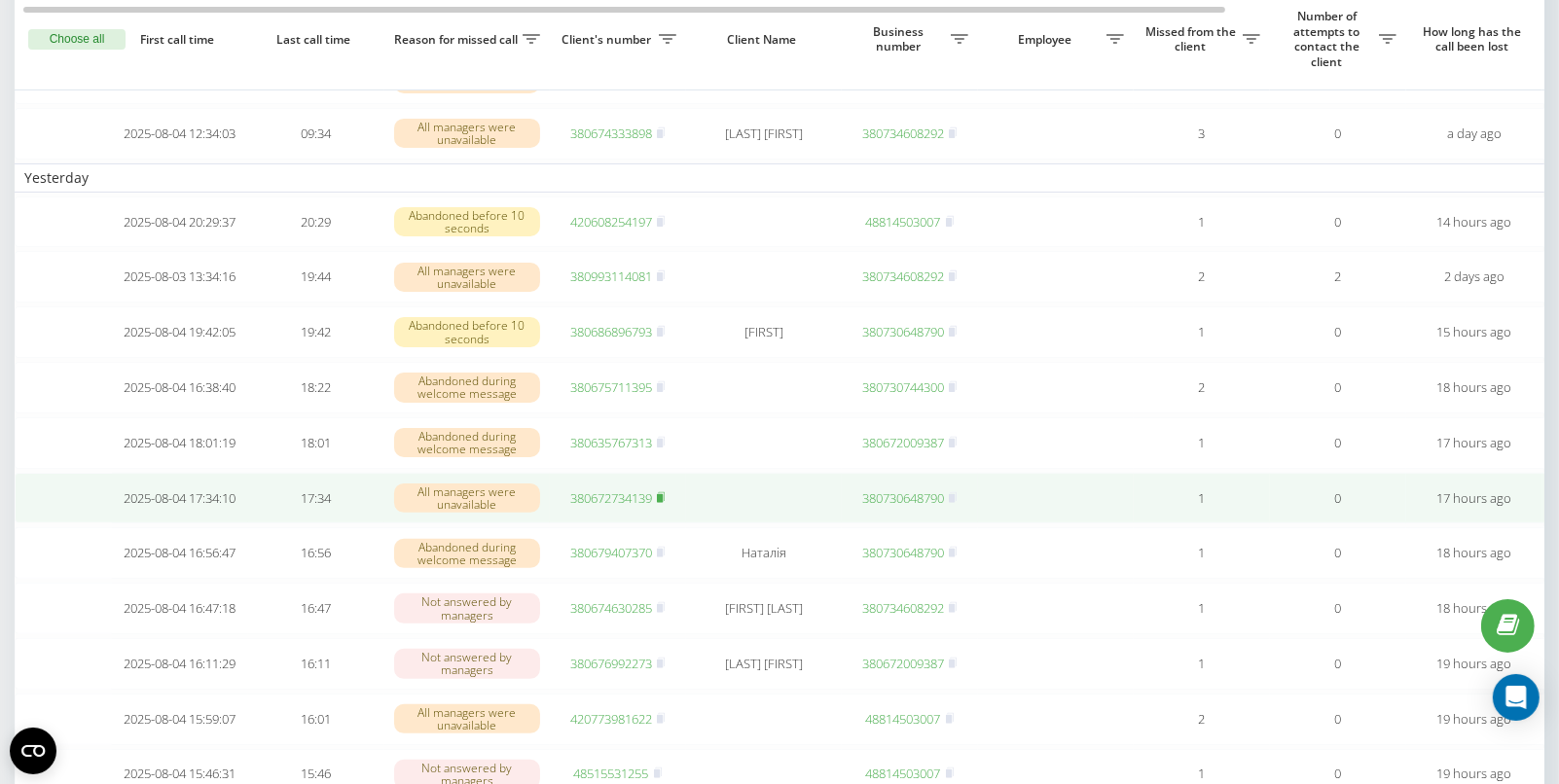 click 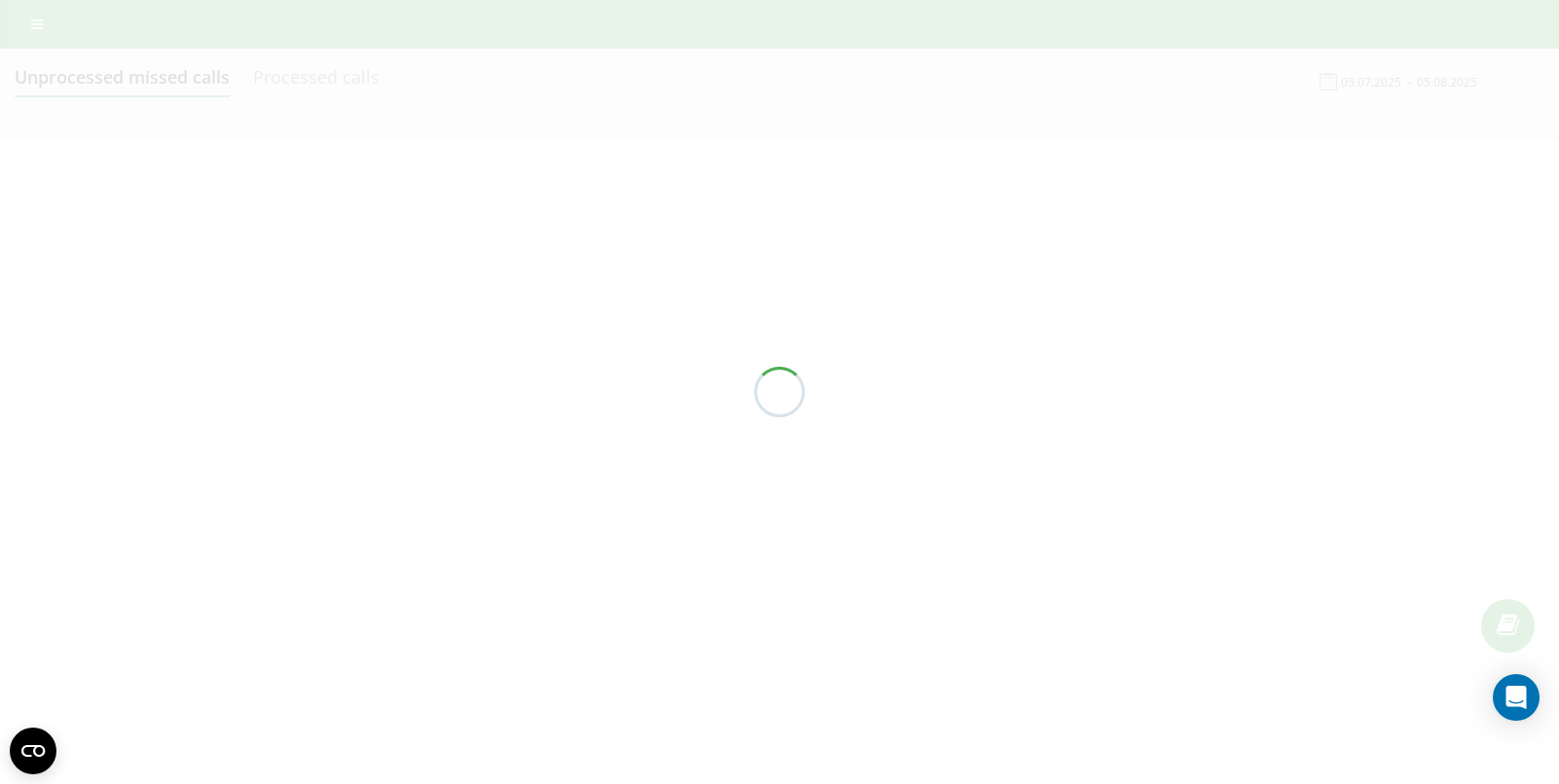 scroll, scrollTop: 0, scrollLeft: 0, axis: both 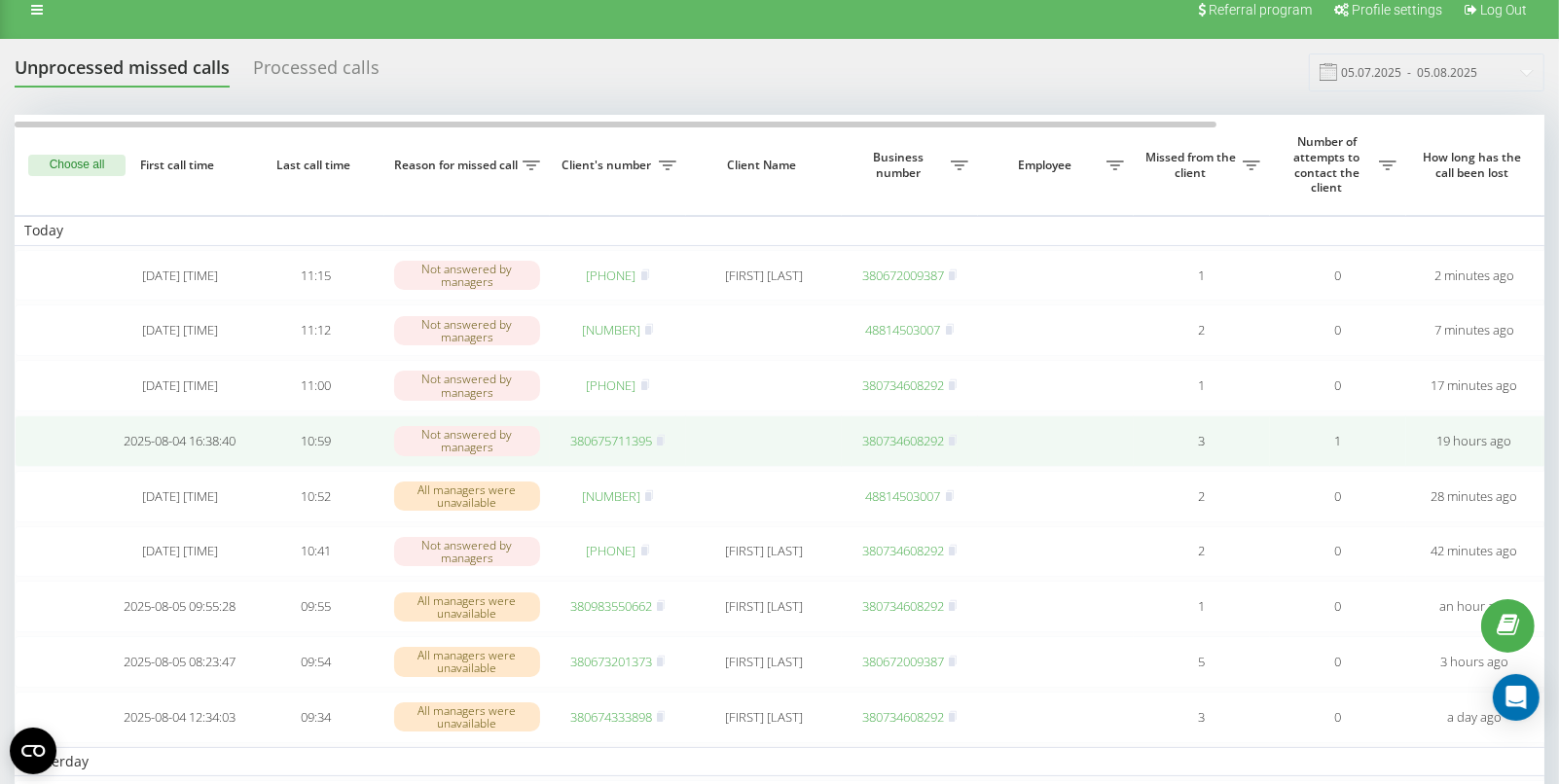 click on "380675711395" at bounding box center [611, 441] 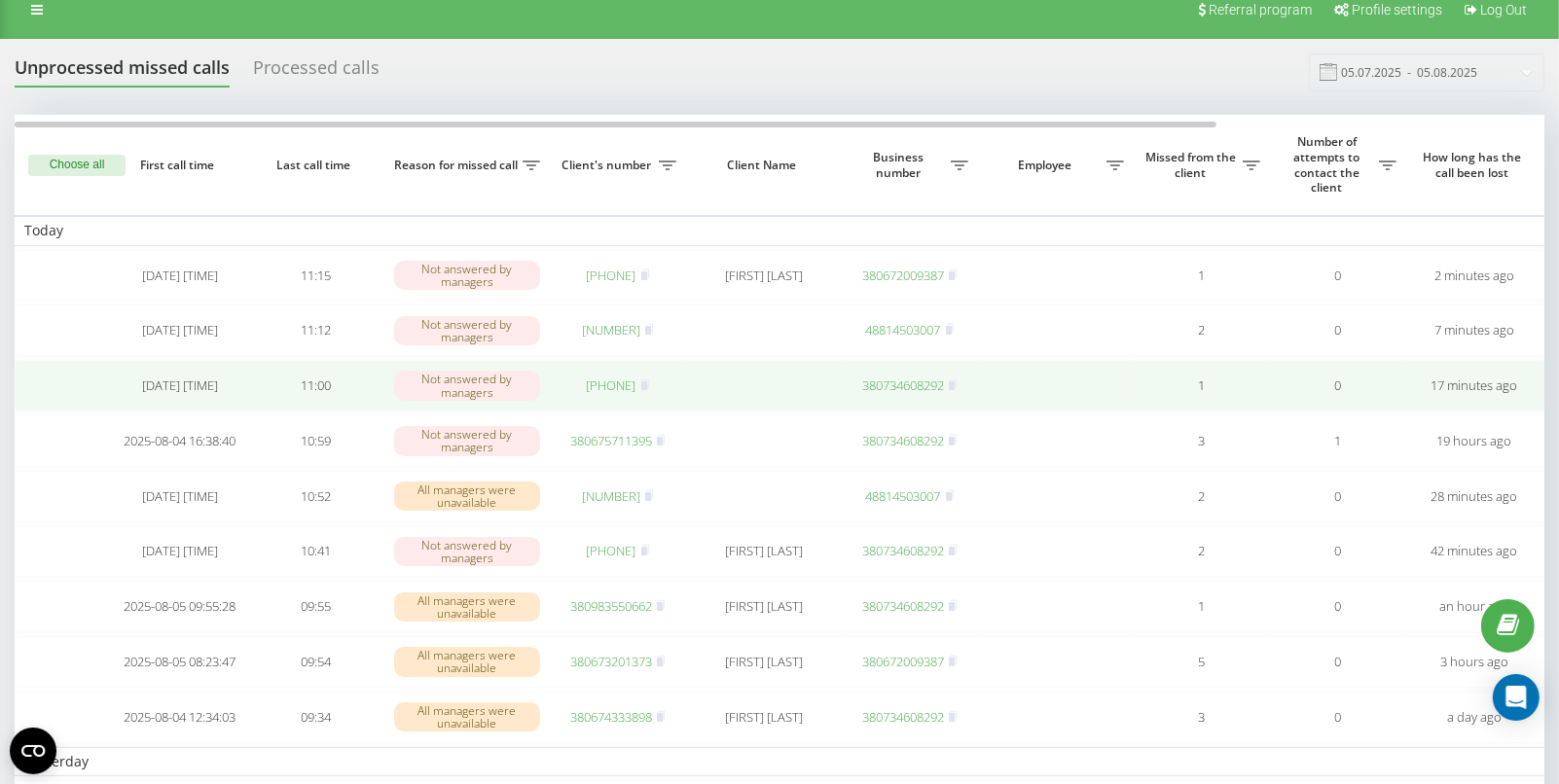 click on "380679424217" at bounding box center (611, 385) 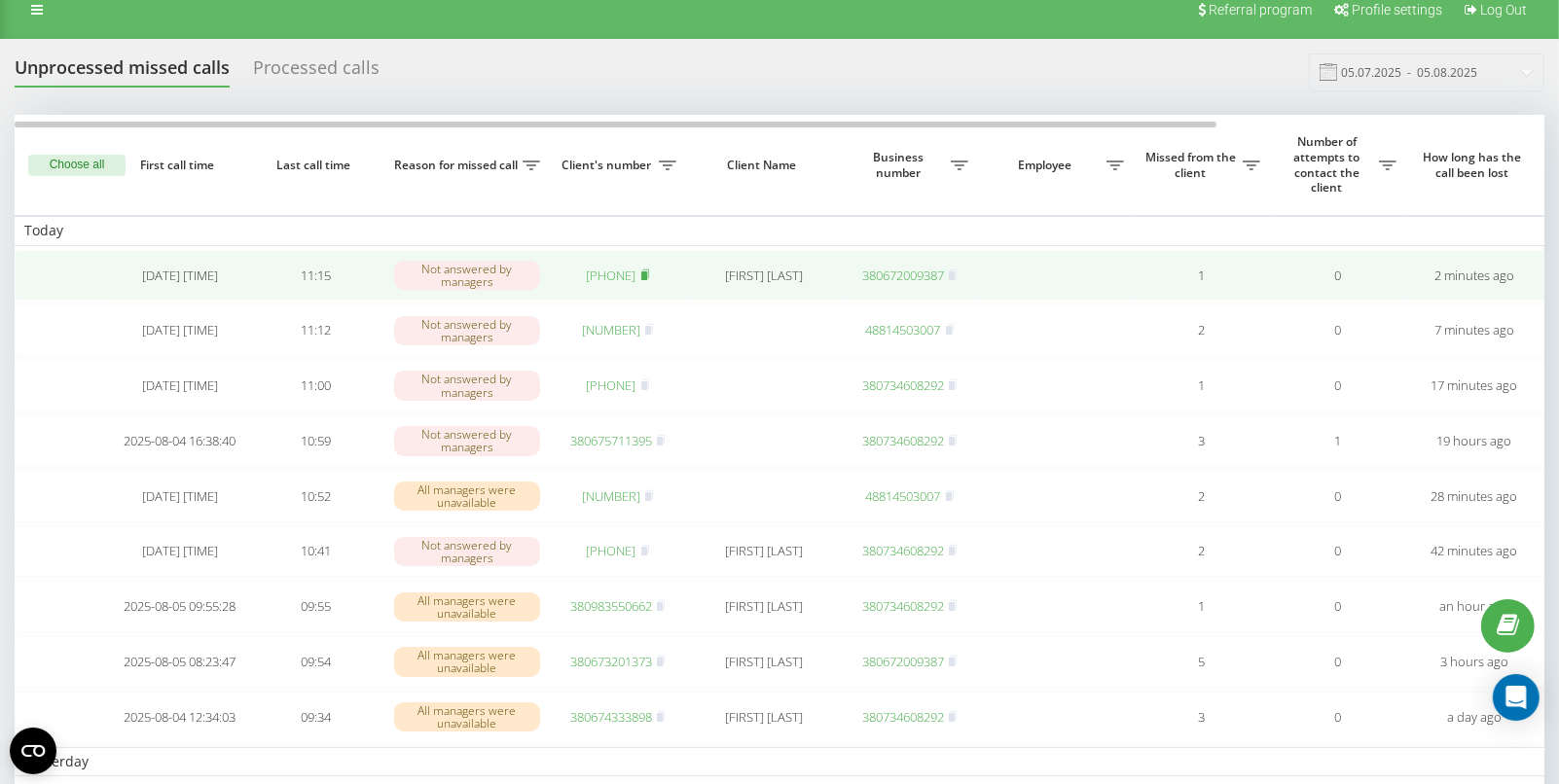click 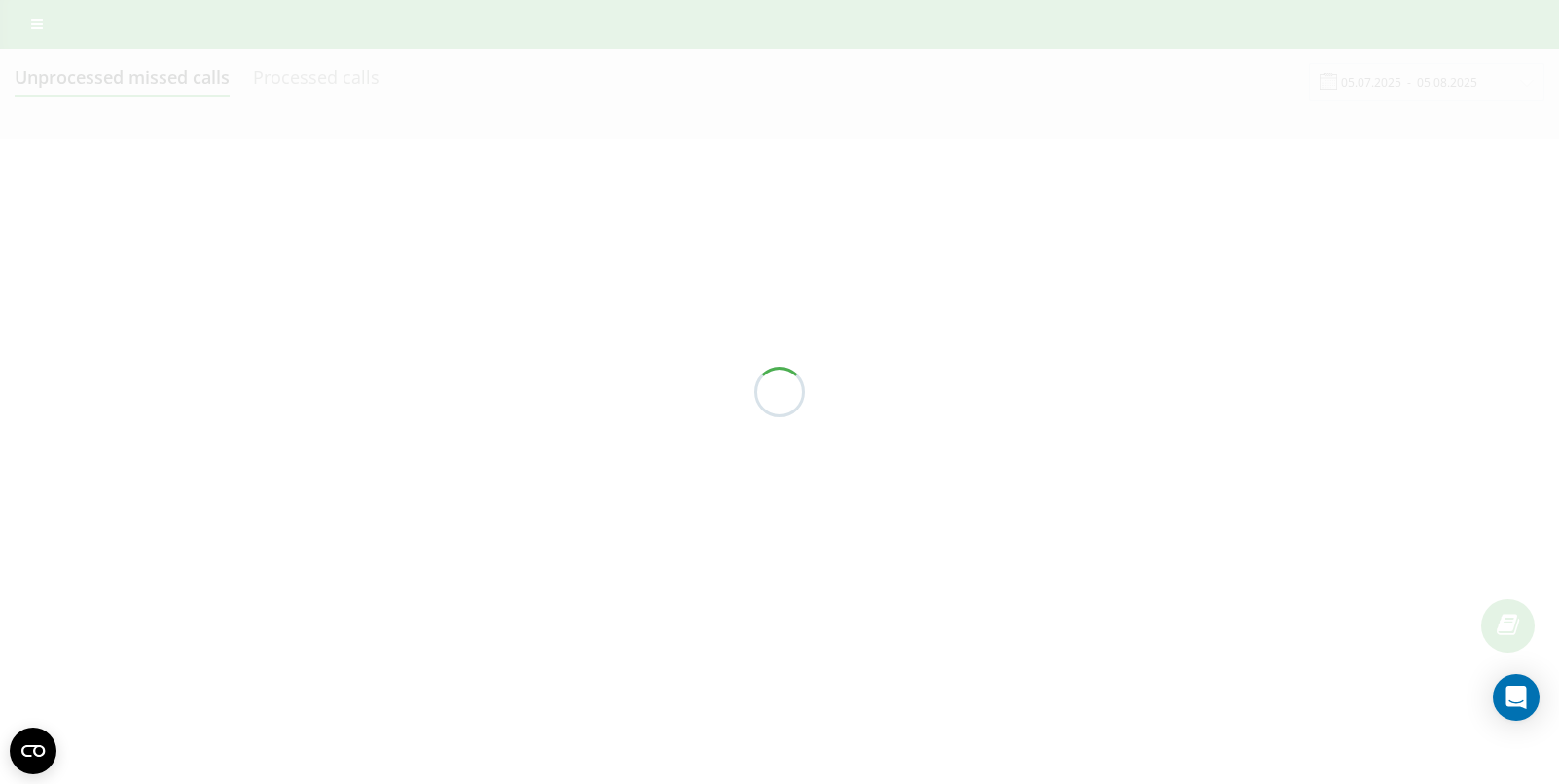 scroll, scrollTop: 0, scrollLeft: 0, axis: both 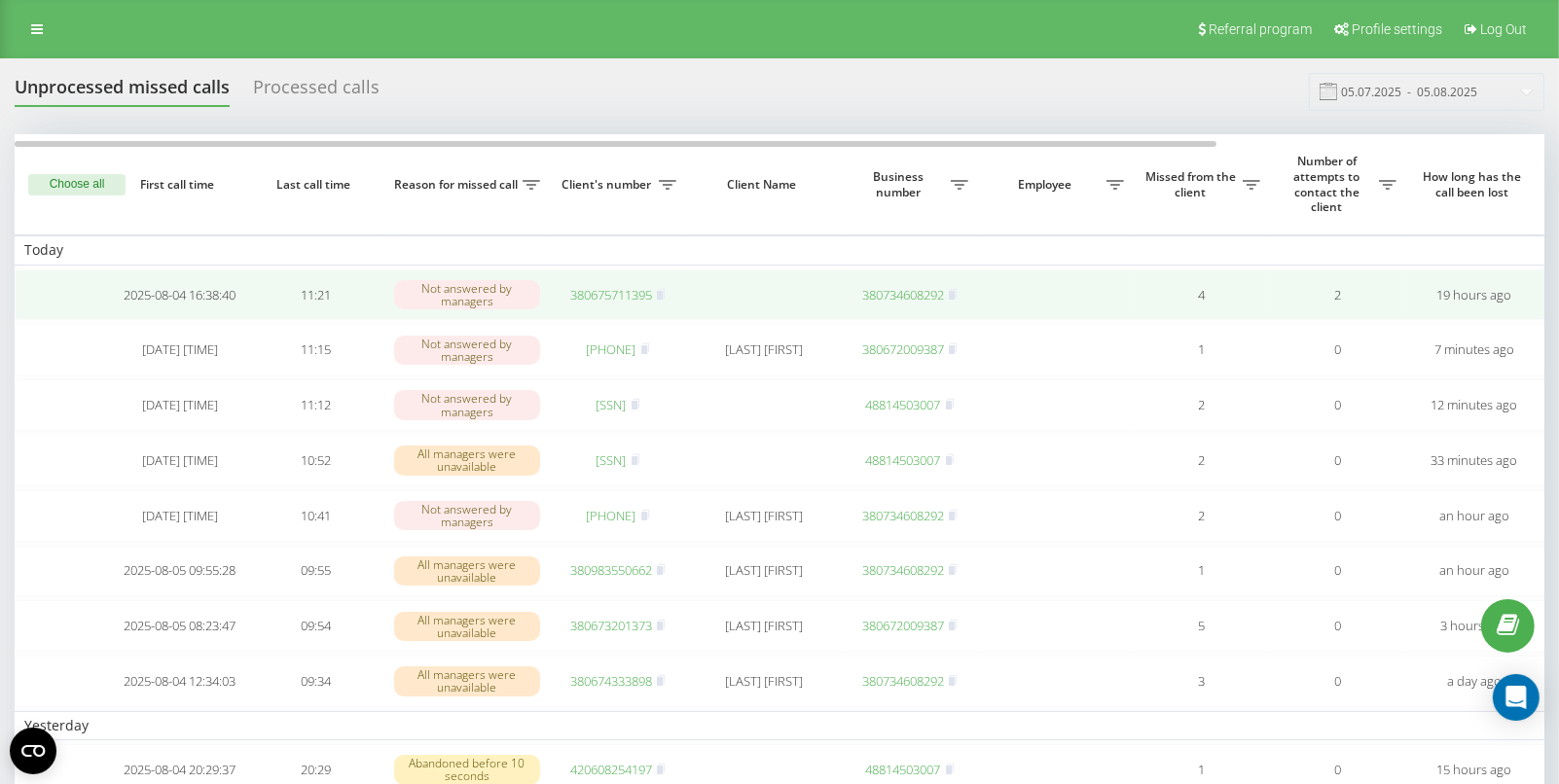 click on "380675711395" at bounding box center (611, 295) 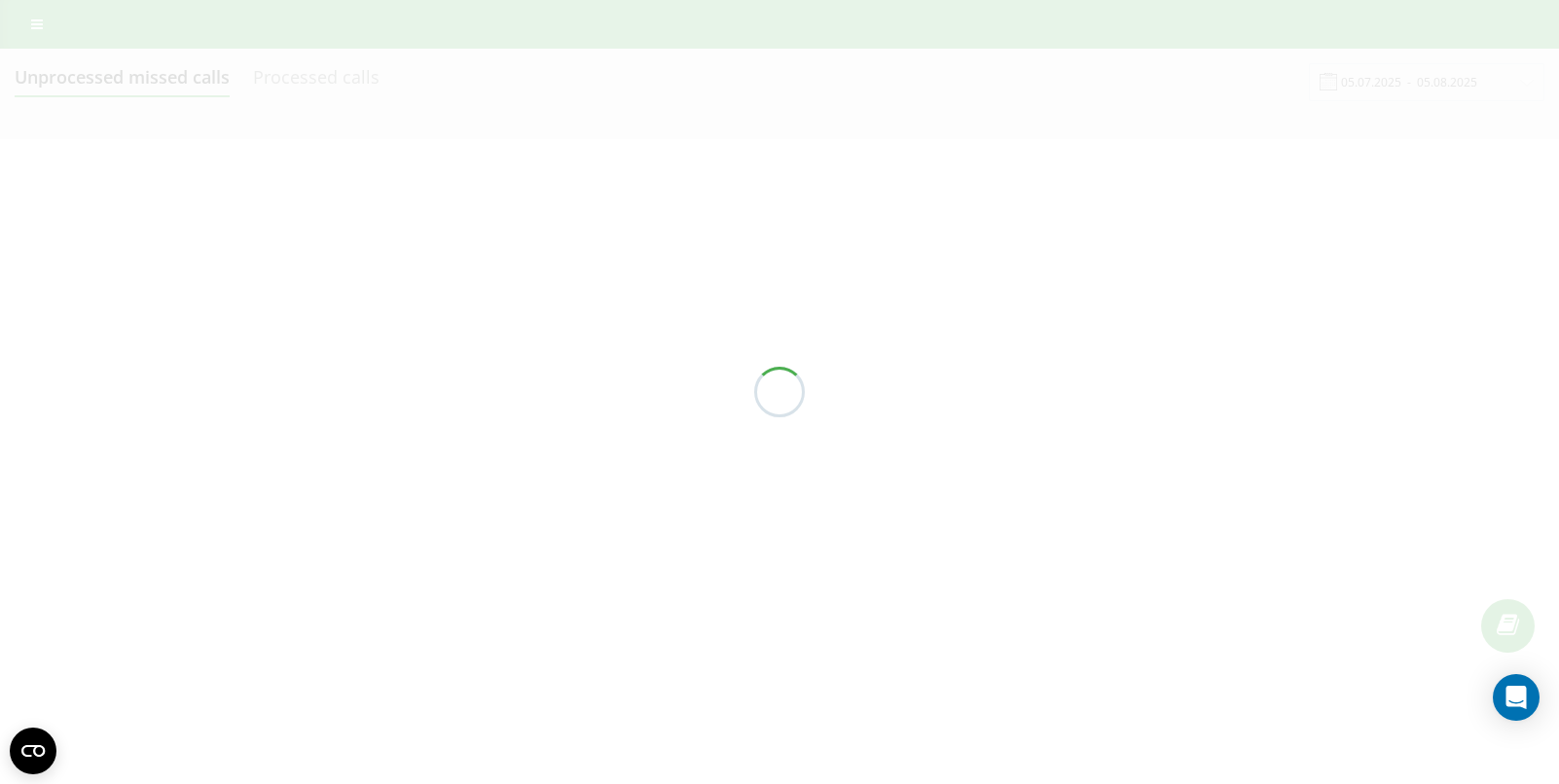 scroll, scrollTop: 0, scrollLeft: 0, axis: both 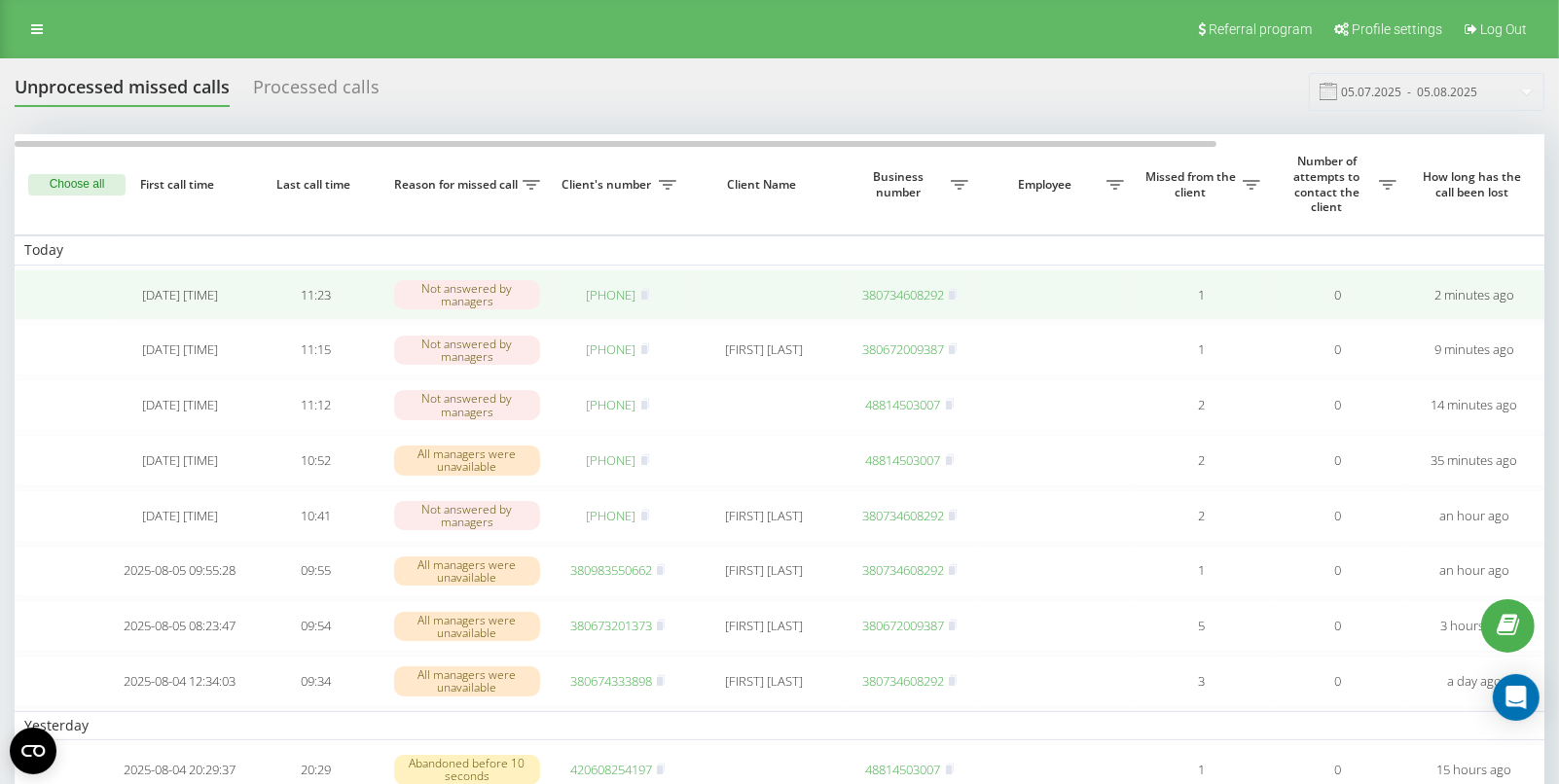 click on "380664465632" at bounding box center [611, 295] 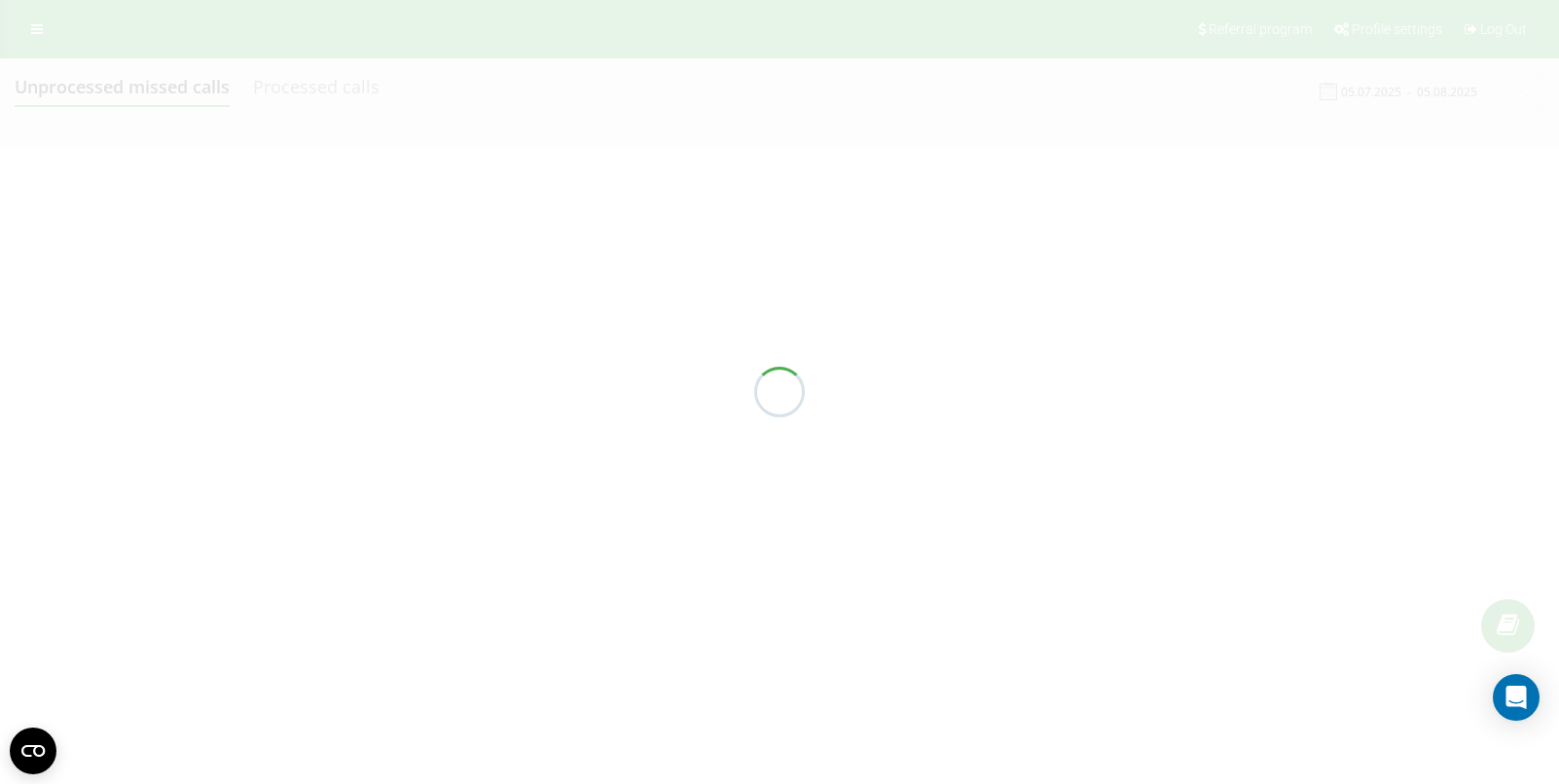 scroll, scrollTop: 0, scrollLeft: 0, axis: both 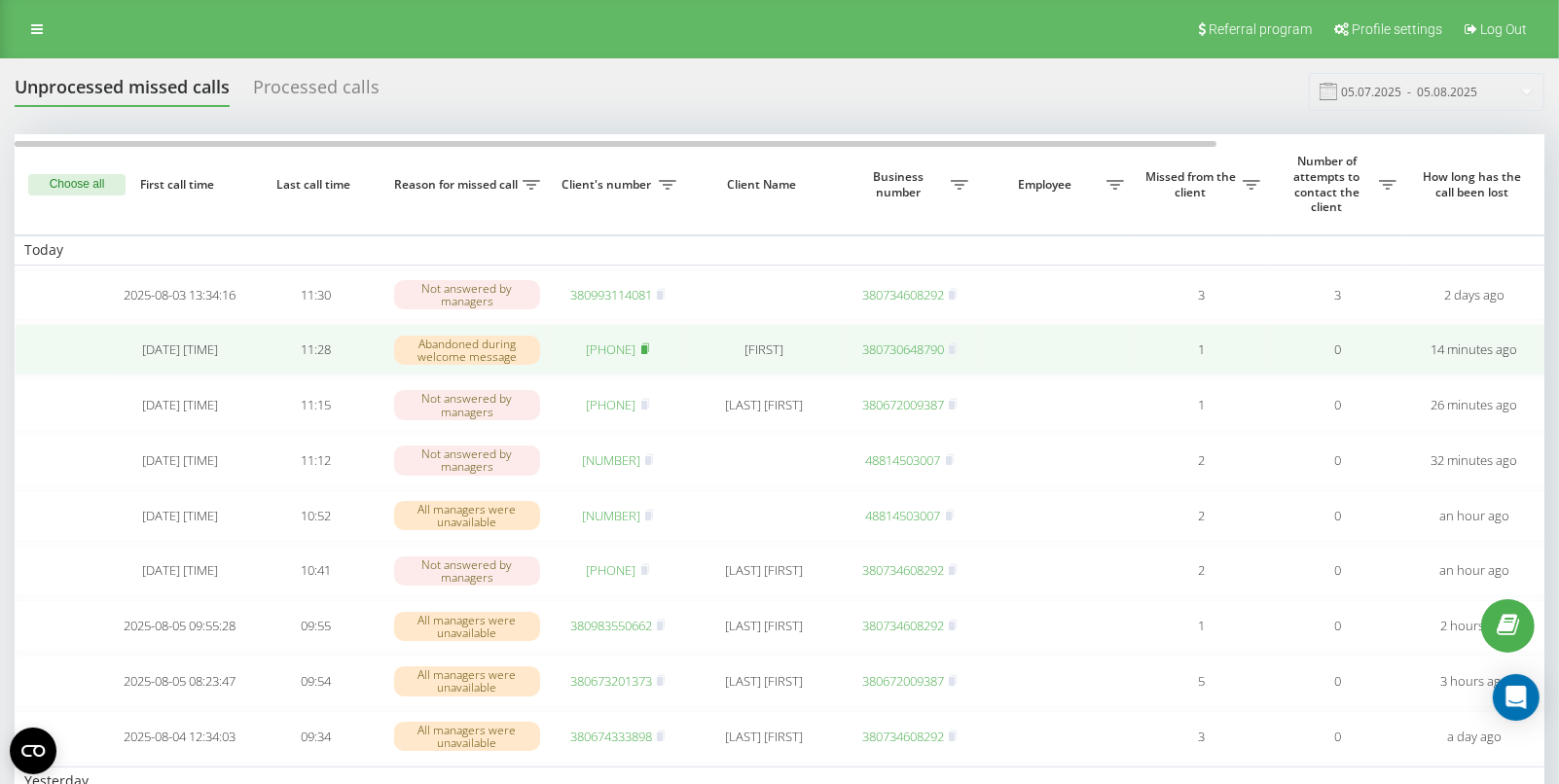 click 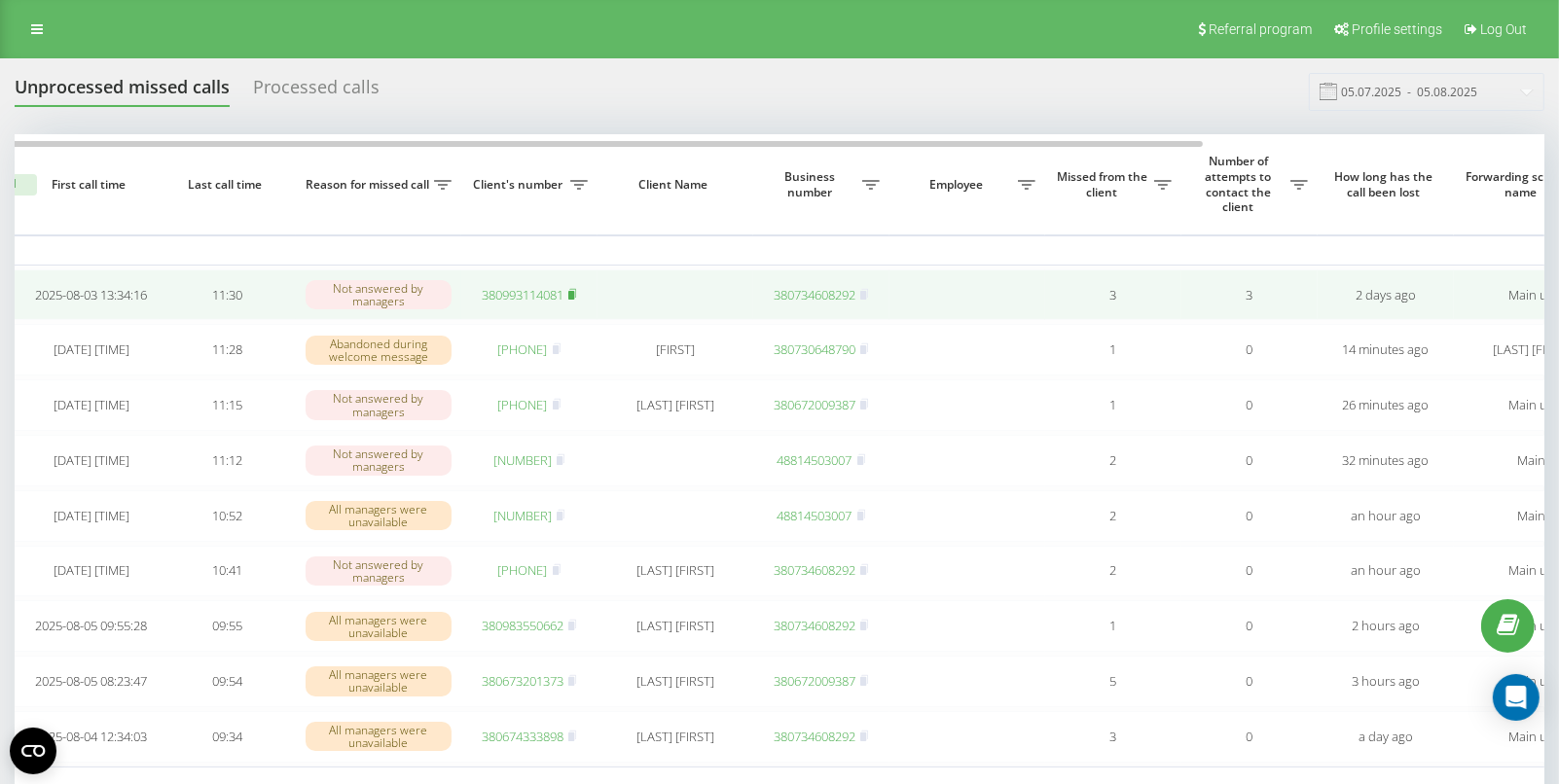 scroll, scrollTop: 0, scrollLeft: 40, axis: horizontal 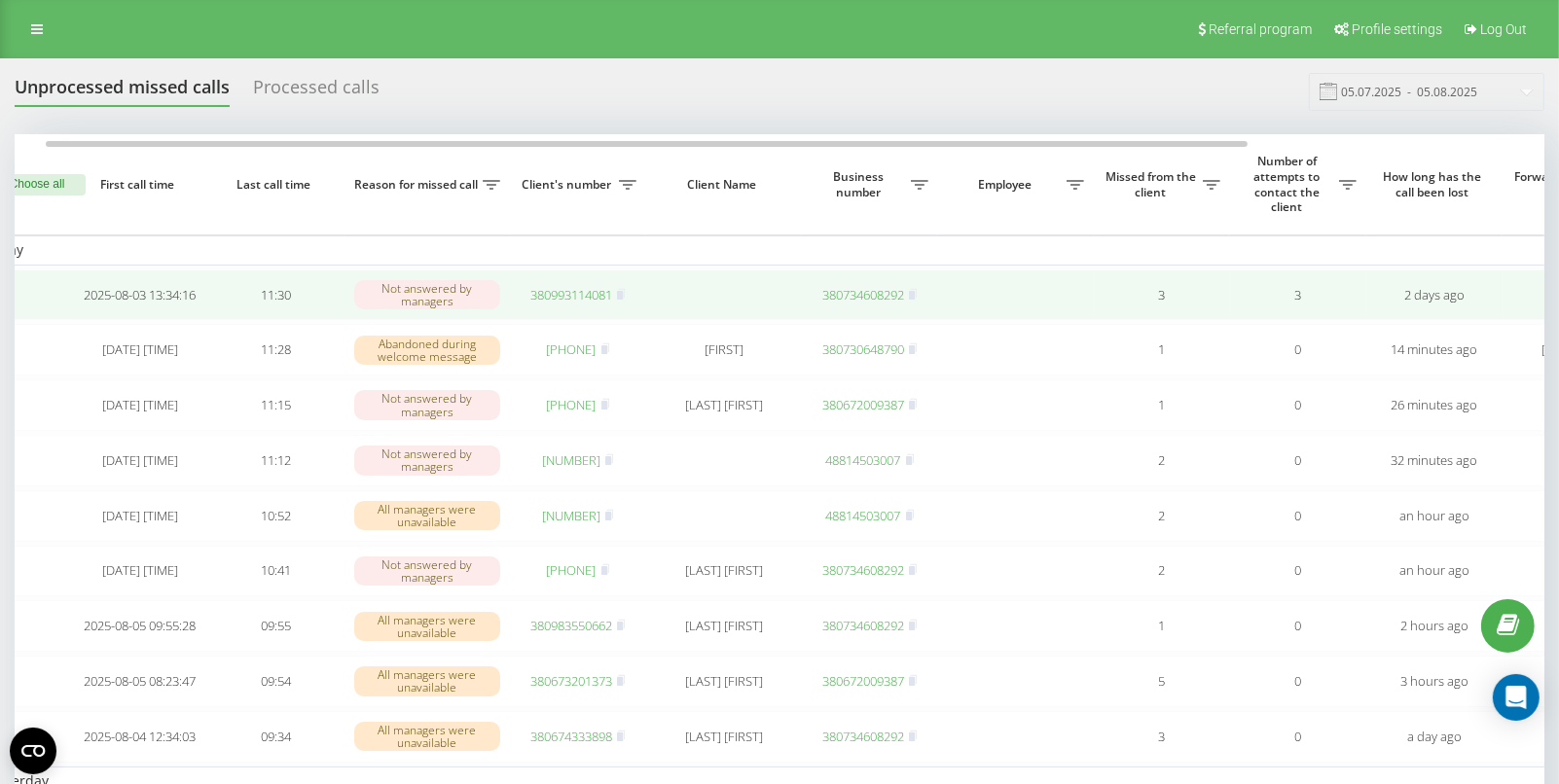 click on "380993114081" at bounding box center [571, 295] 